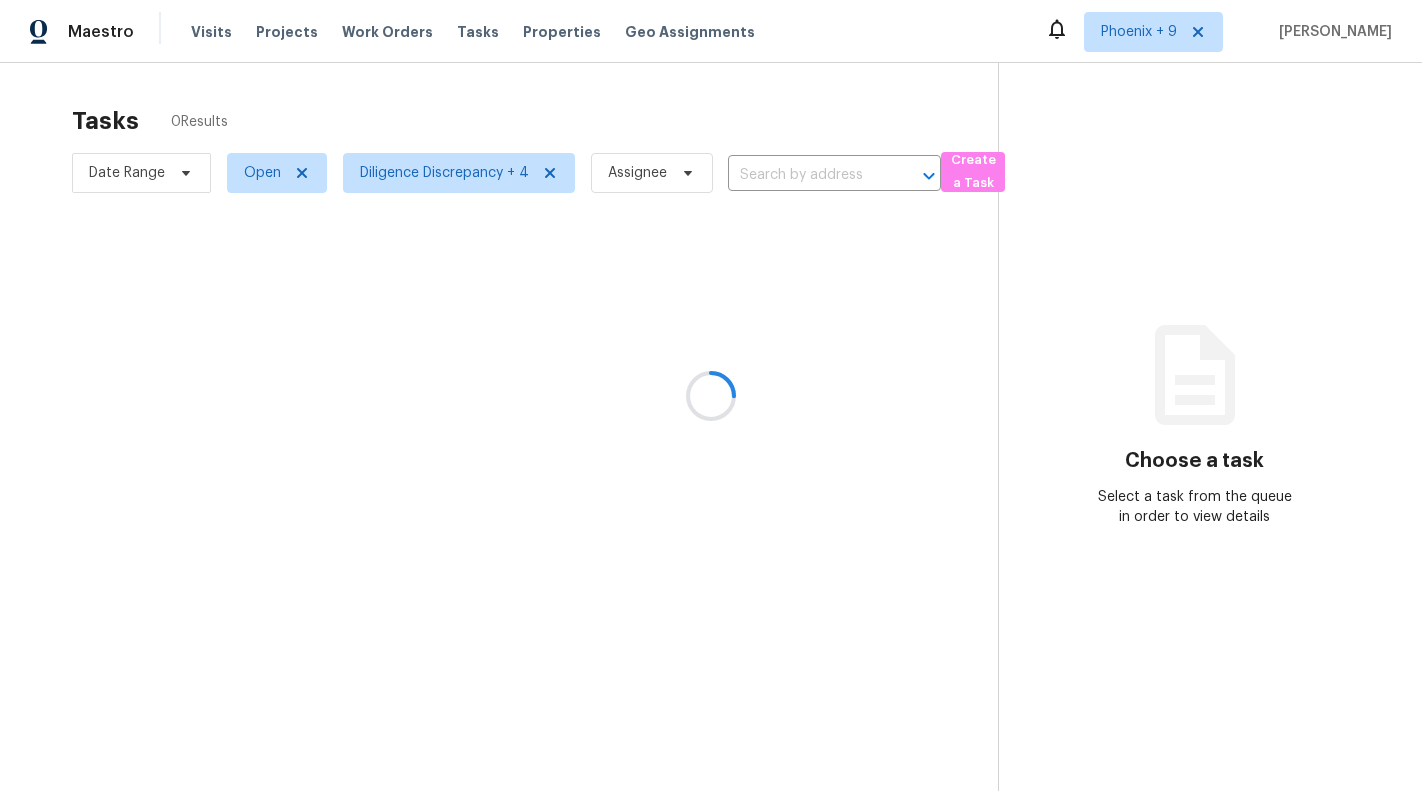 scroll, scrollTop: 0, scrollLeft: 0, axis: both 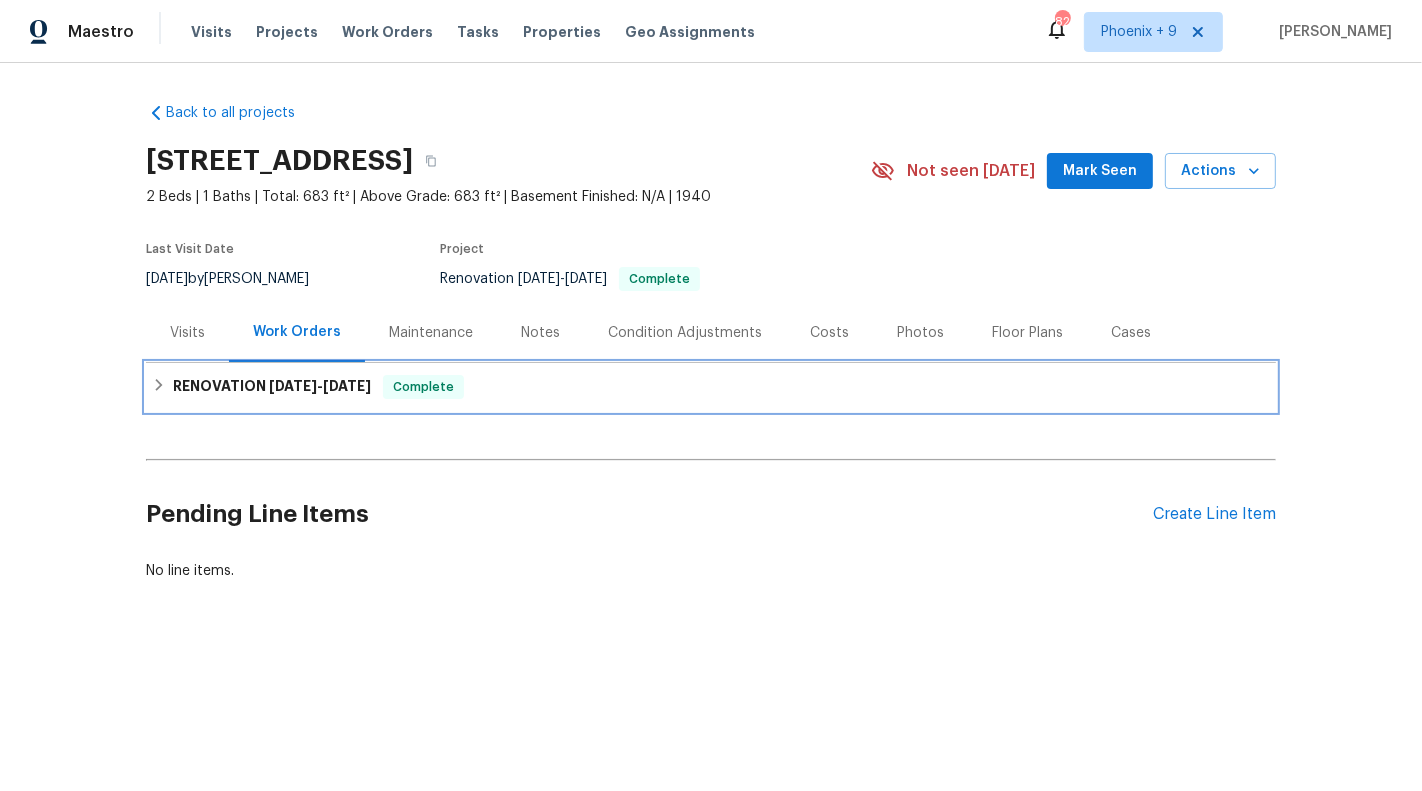 click on "[DATE]" at bounding box center (293, 386) 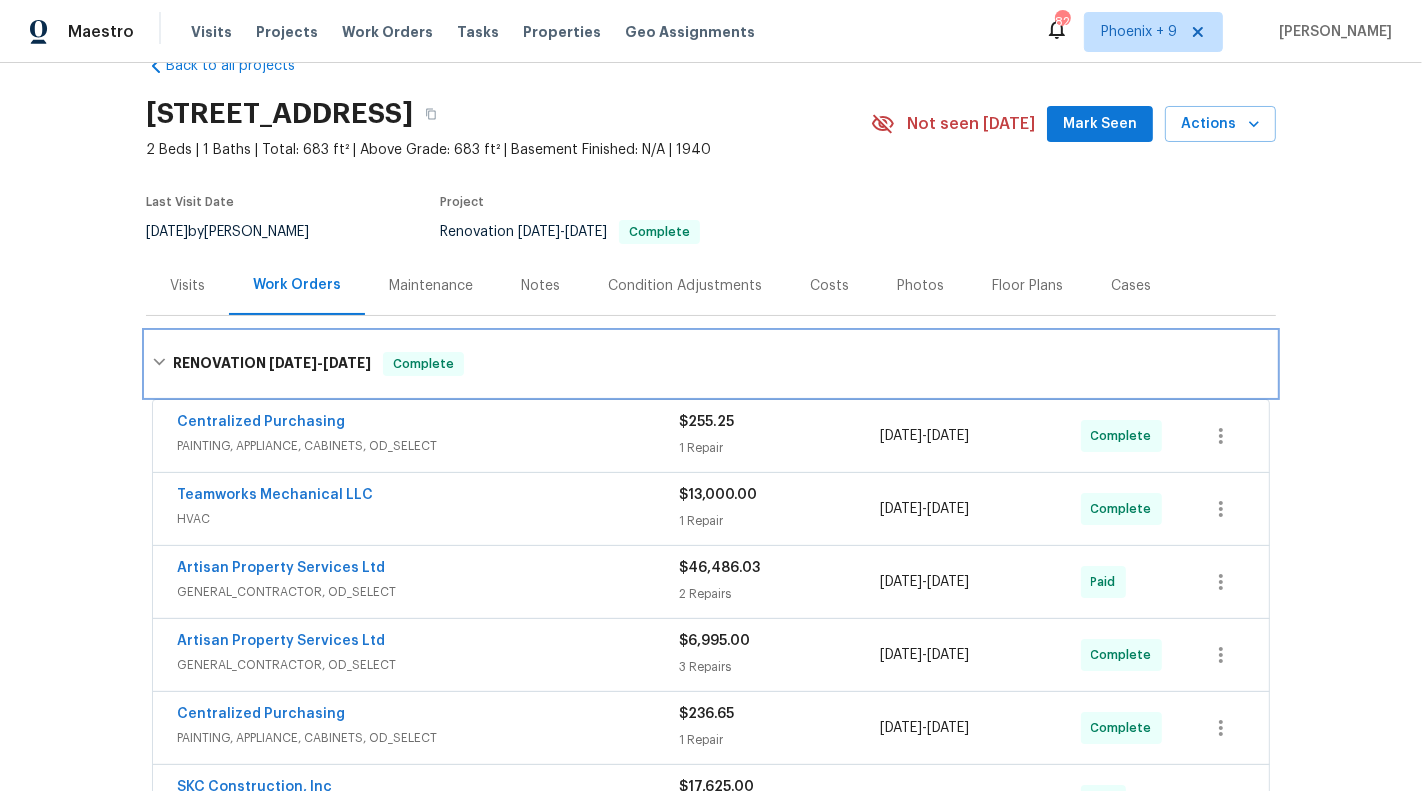 scroll, scrollTop: 74, scrollLeft: 0, axis: vertical 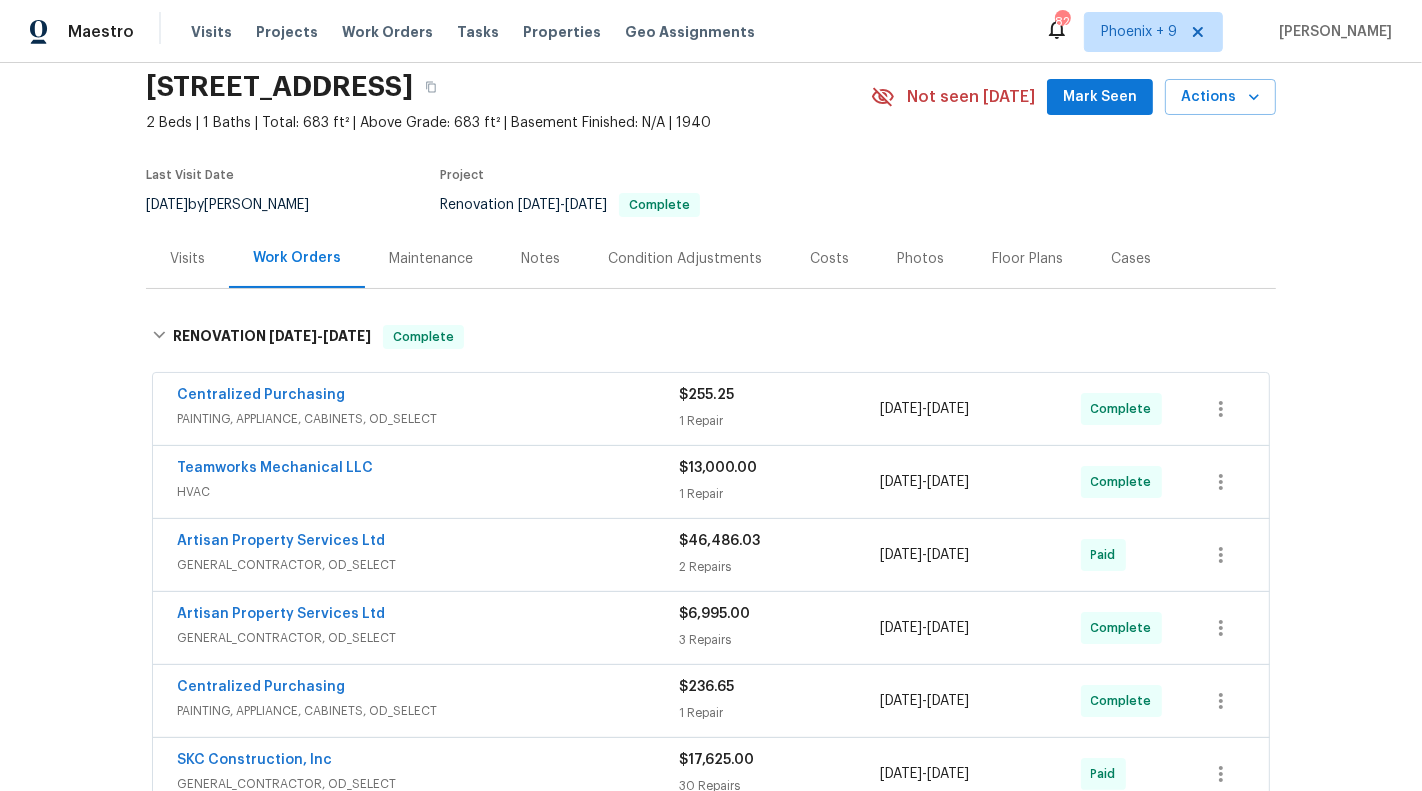 click on "PAINTING, APPLIANCE, CABINETS, OD_SELECT" at bounding box center (428, 419) 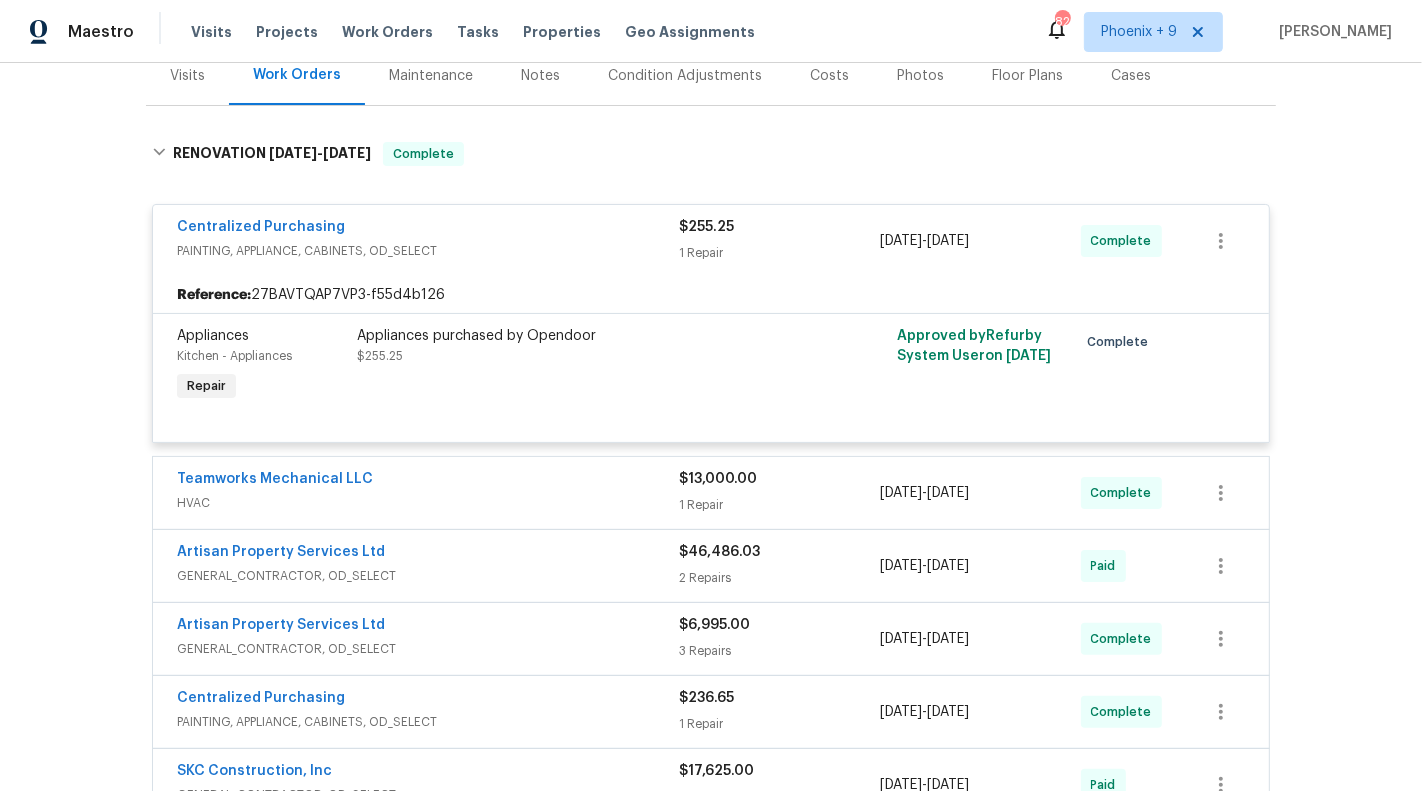 scroll, scrollTop: 262, scrollLeft: 0, axis: vertical 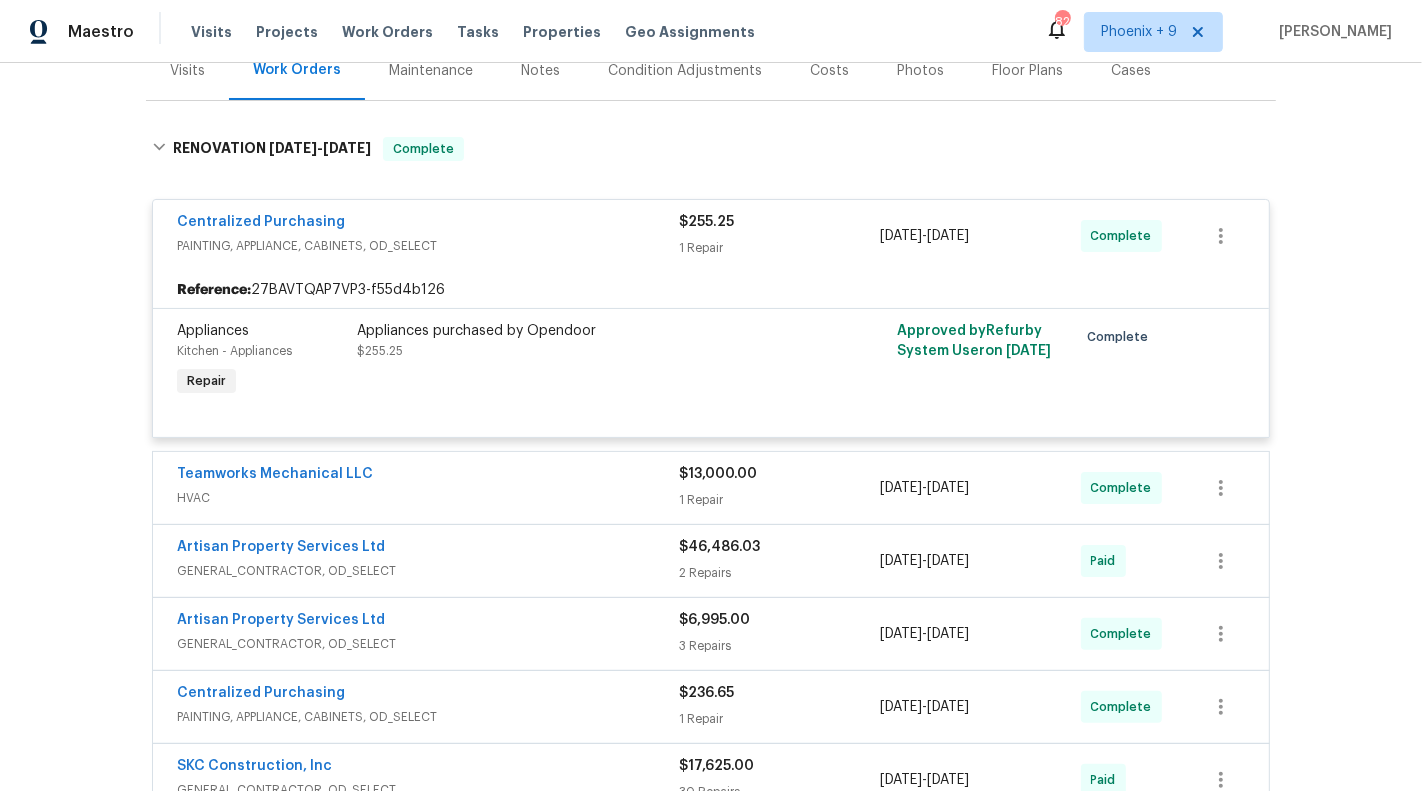 click on "HVAC" at bounding box center [428, 498] 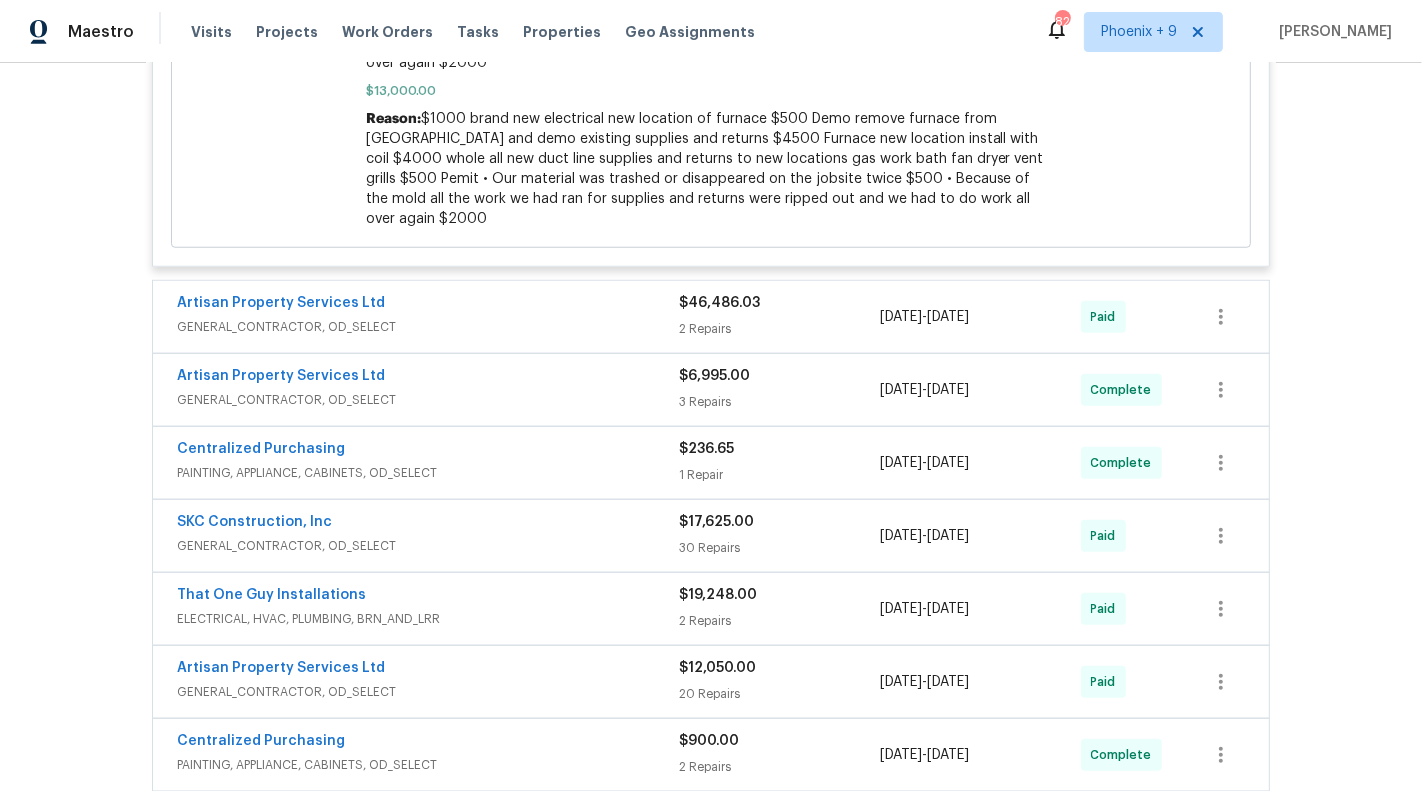 scroll, scrollTop: 1403, scrollLeft: 0, axis: vertical 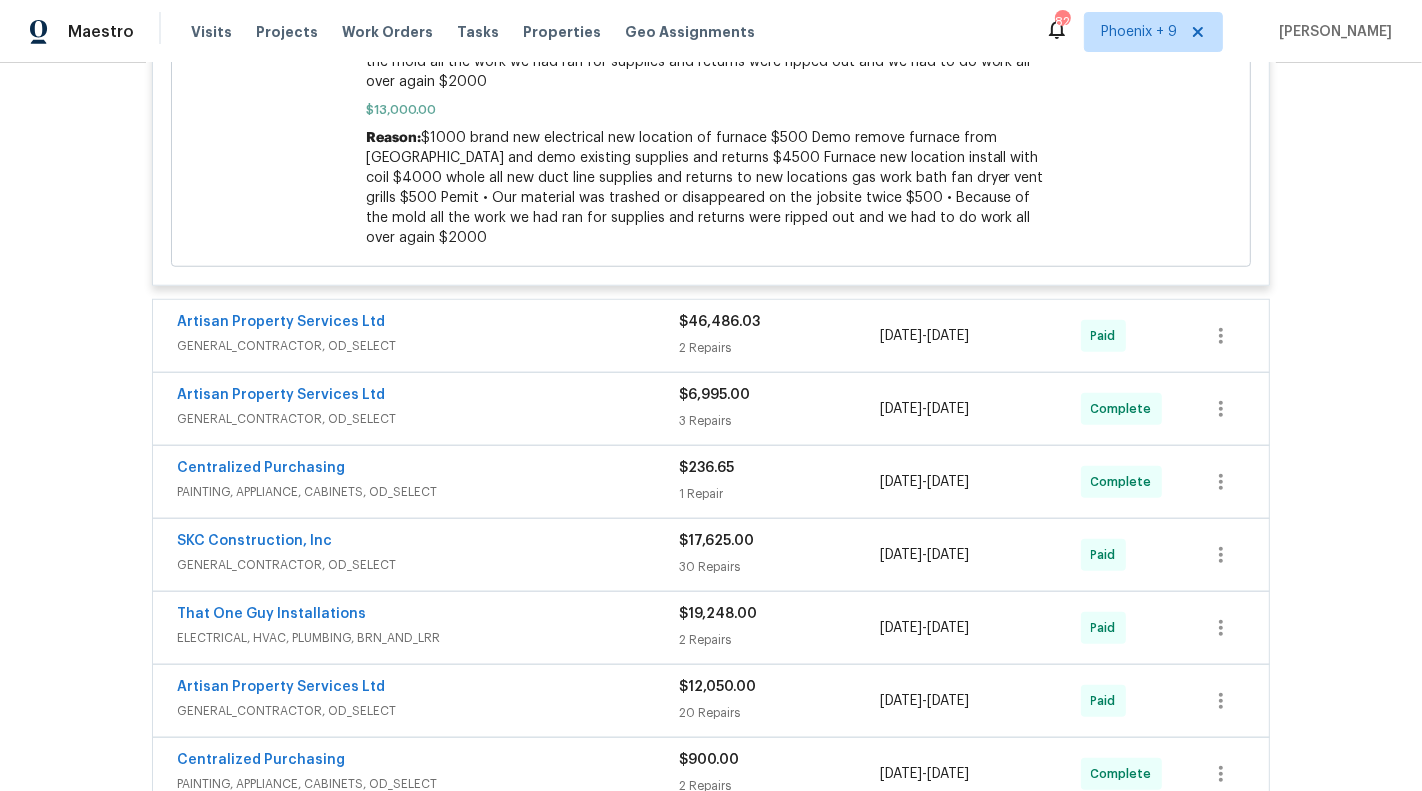 click on "Artisan Property Services Ltd" at bounding box center (428, 324) 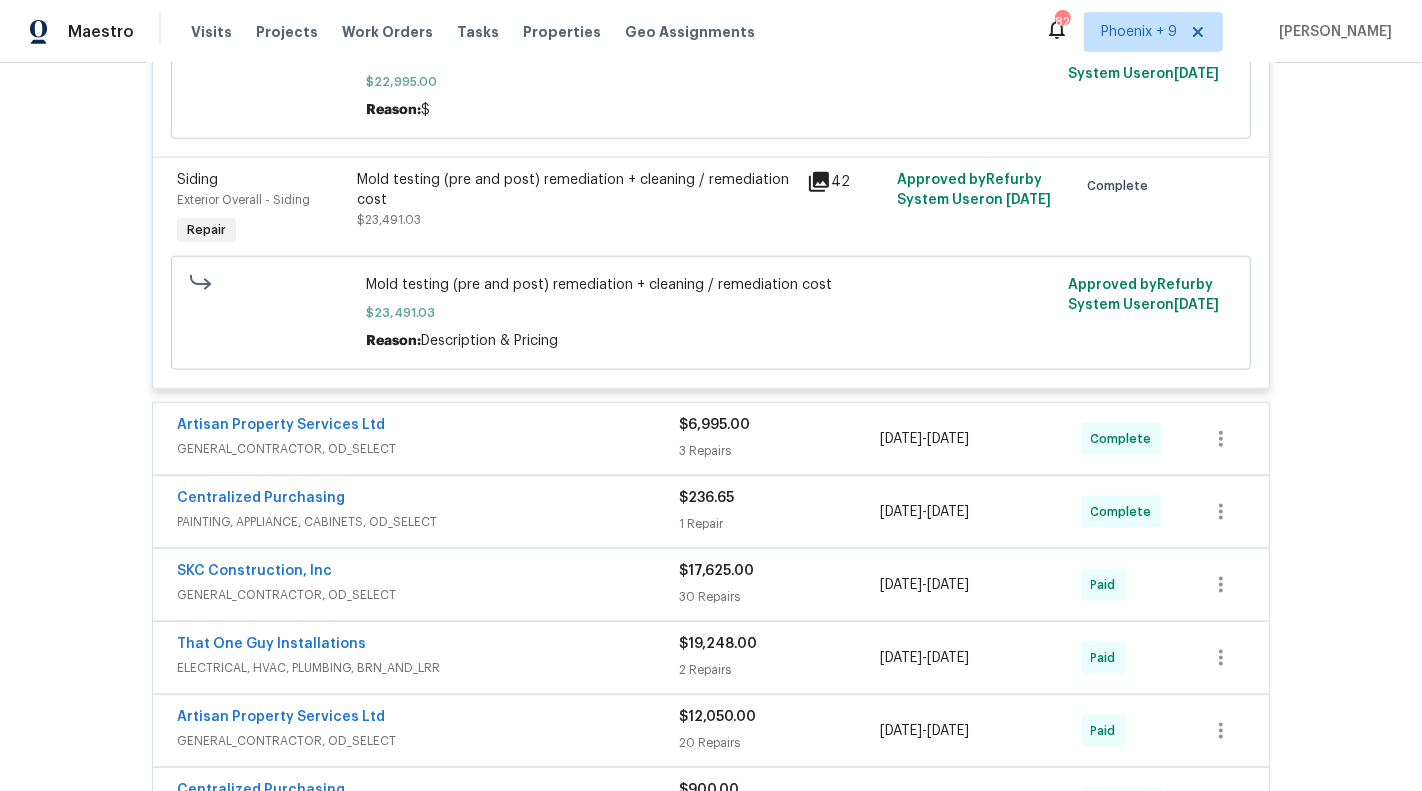 scroll, scrollTop: 2037, scrollLeft: 0, axis: vertical 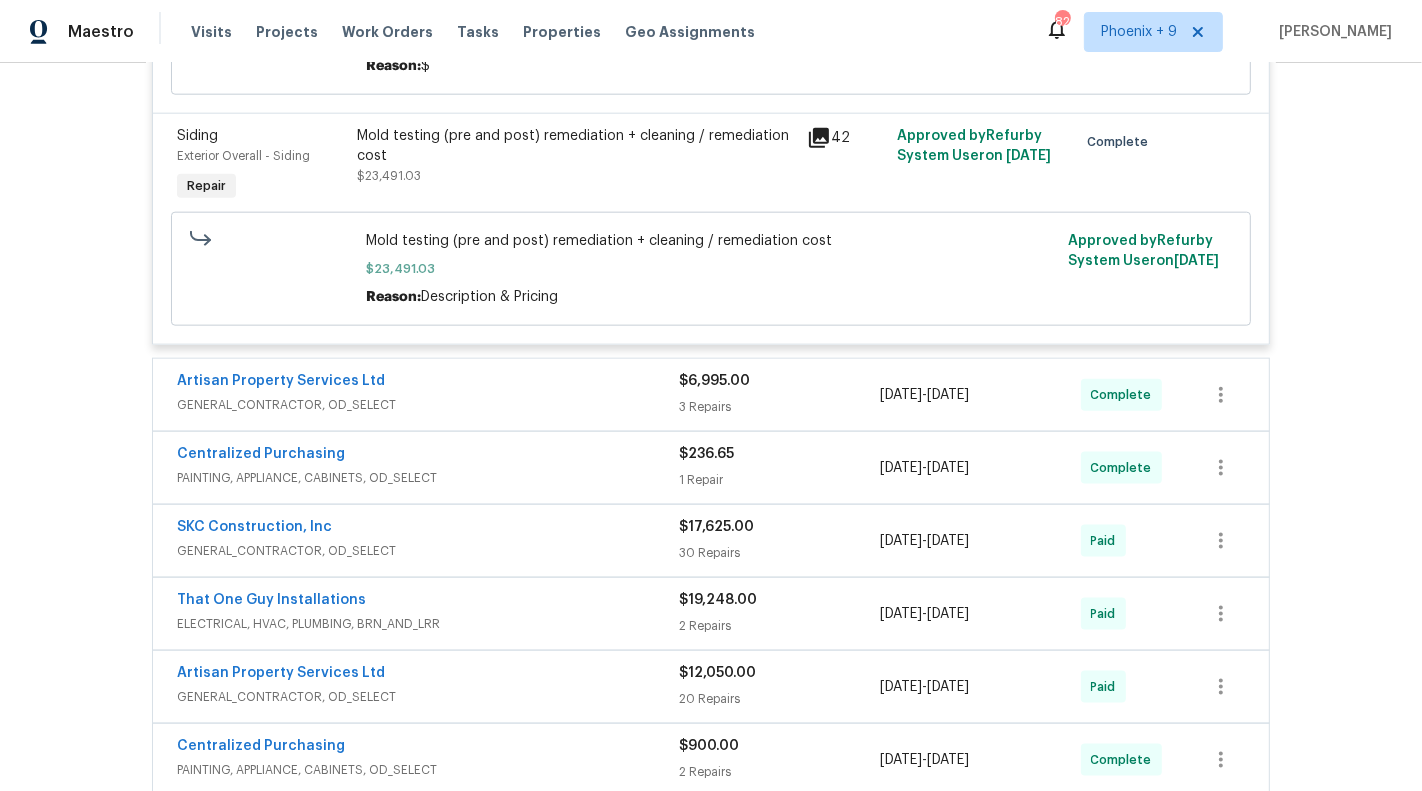 click on "SKC Construction, Inc" at bounding box center [428, 529] 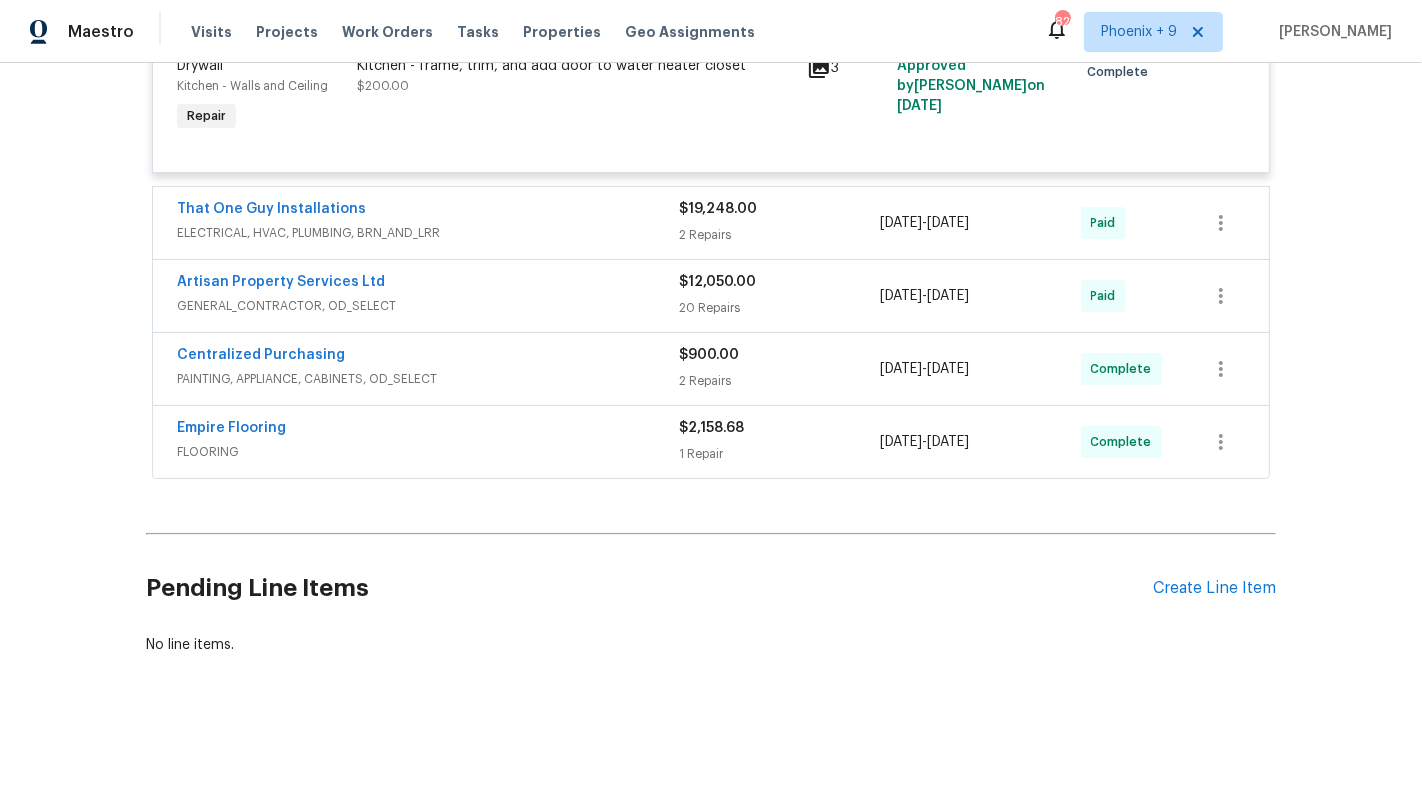scroll, scrollTop: 10984, scrollLeft: 0, axis: vertical 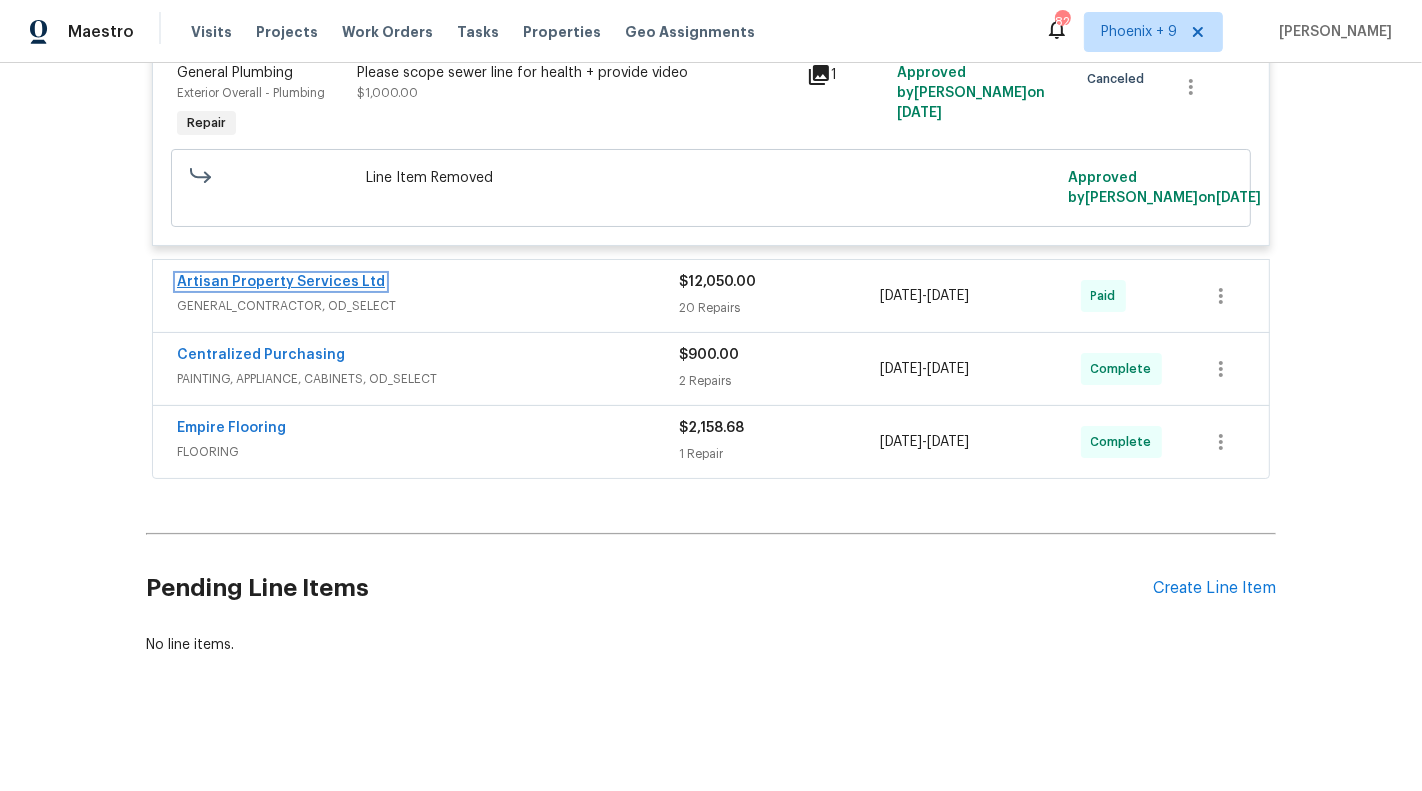click on "Artisan Property Services Ltd" at bounding box center (281, 282) 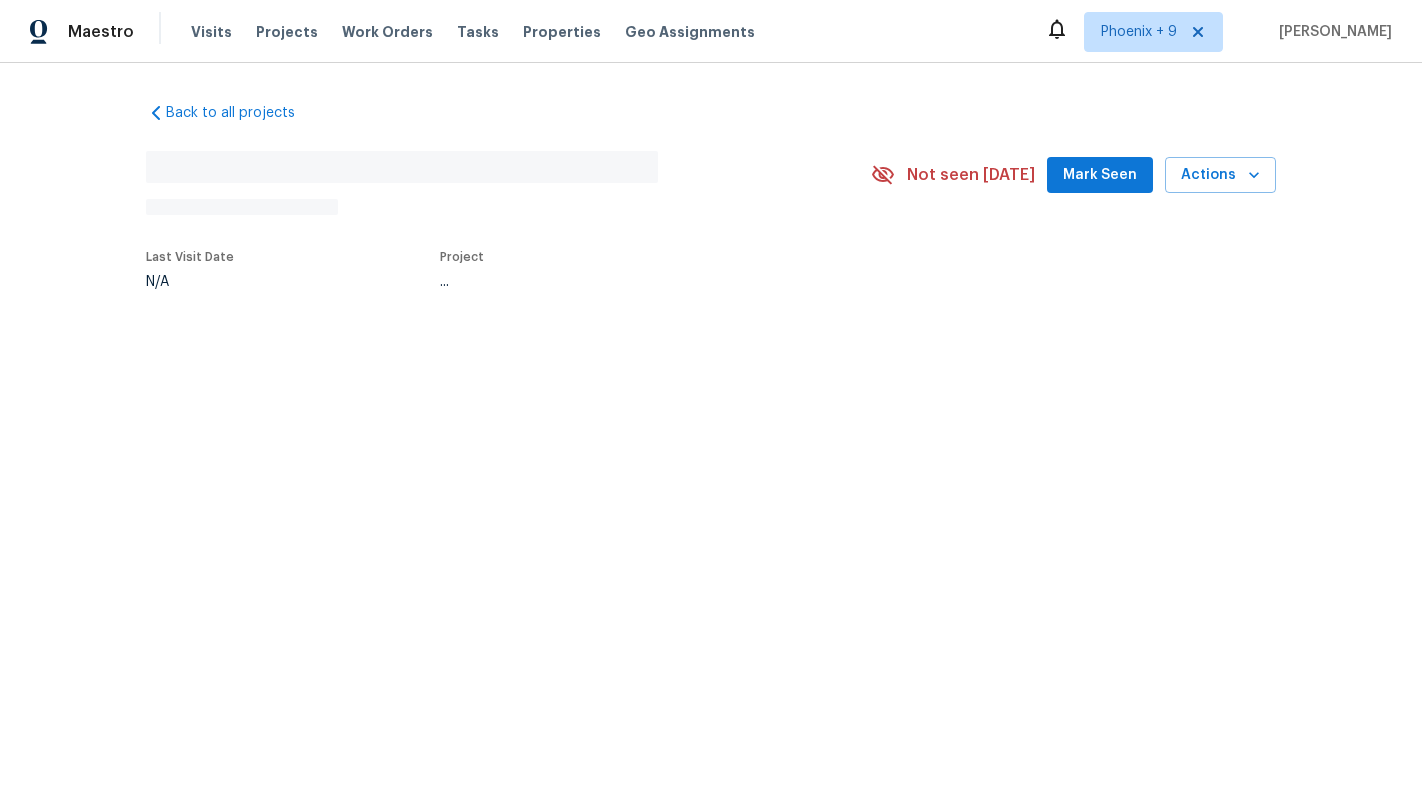 scroll, scrollTop: 0, scrollLeft: 0, axis: both 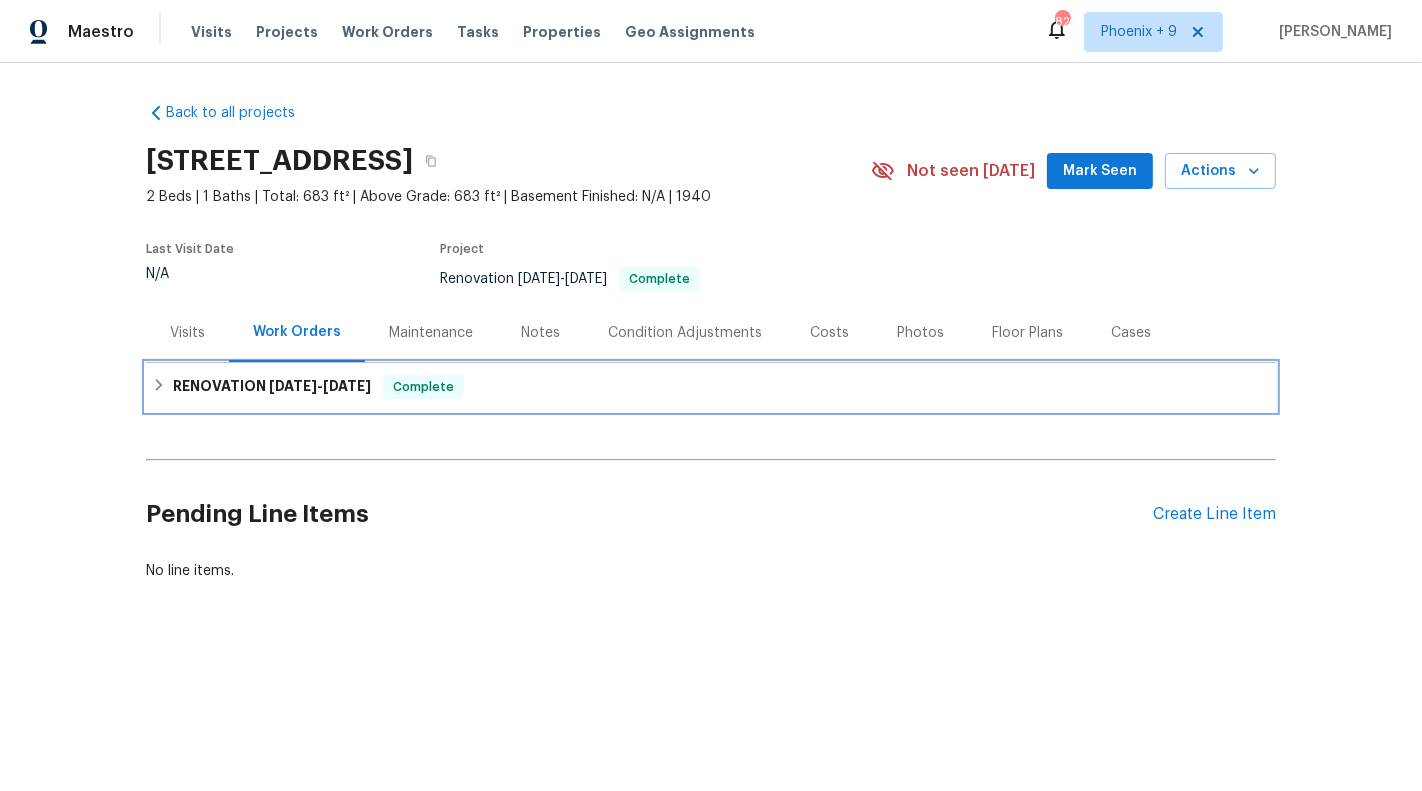 click on "RENOVATION   [DATE]  -  [DATE]" at bounding box center (272, 387) 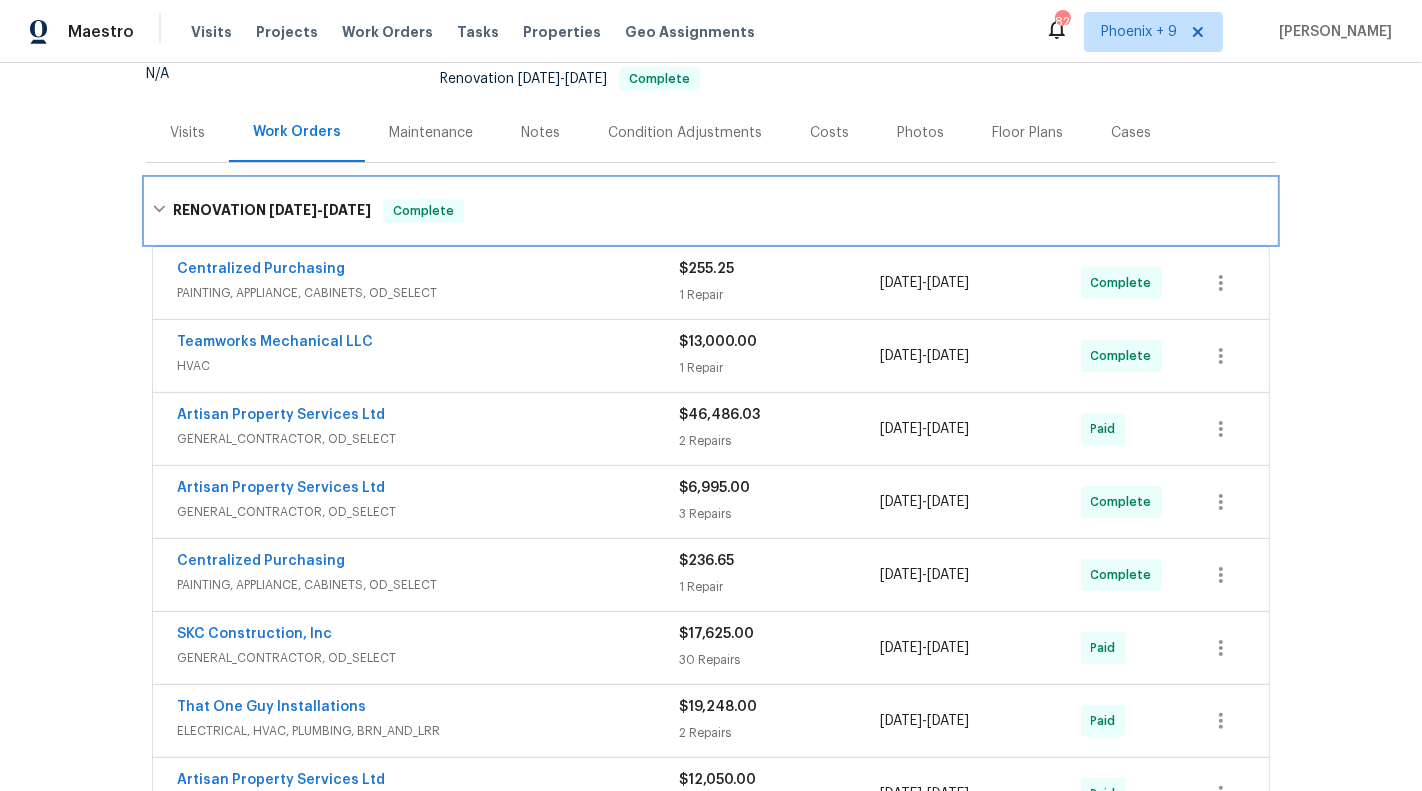 scroll, scrollTop: 500, scrollLeft: 0, axis: vertical 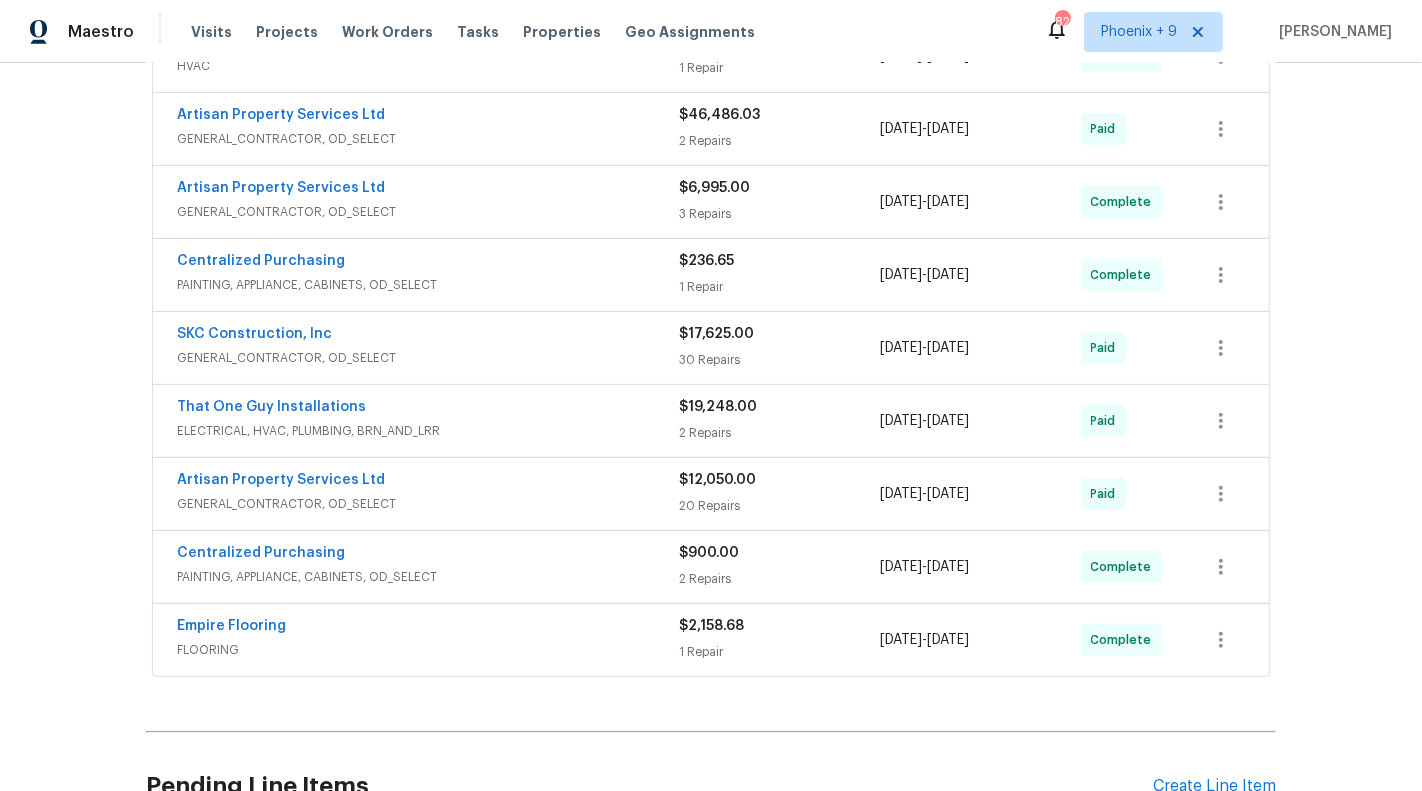 click on "GENERAL_CONTRACTOR, OD_SELECT" at bounding box center [428, 504] 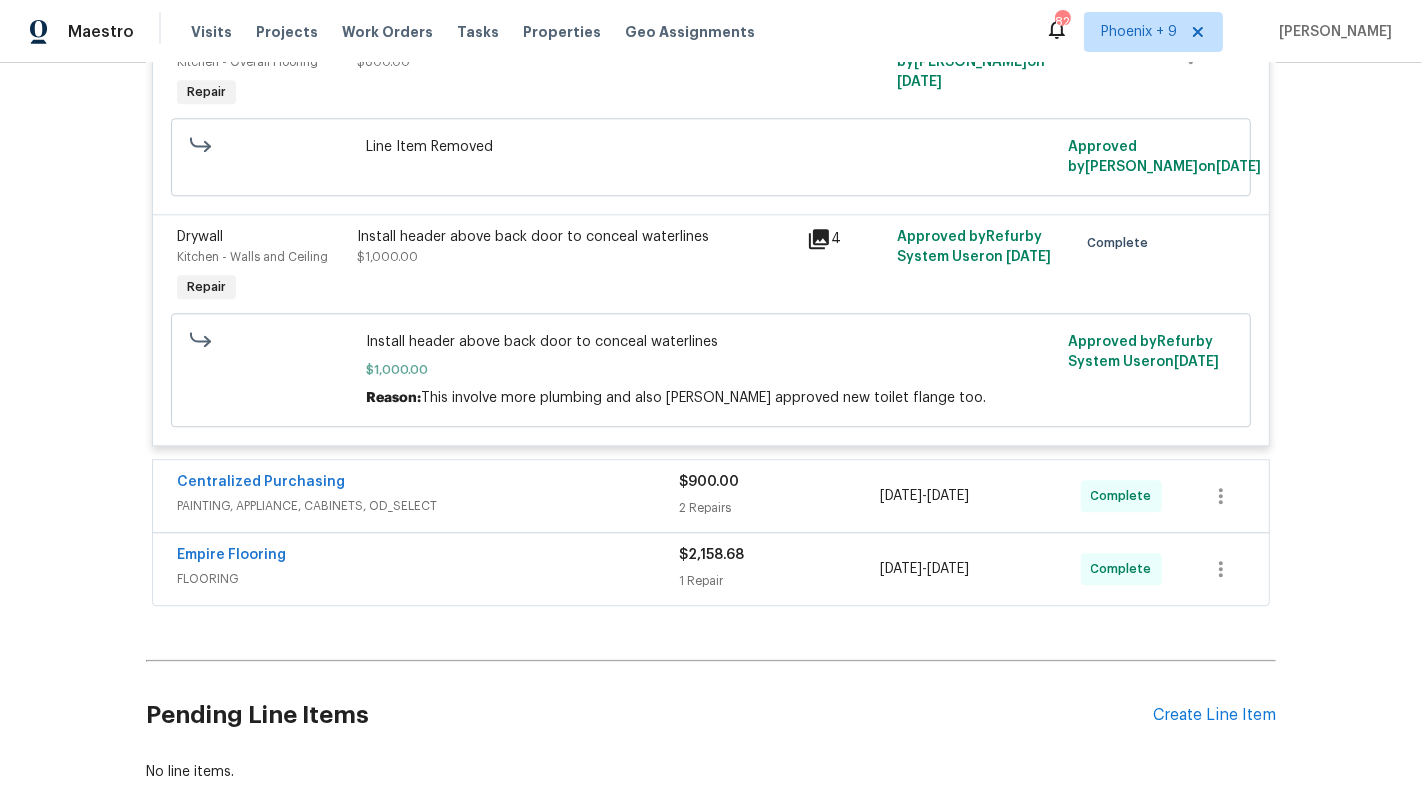 scroll, scrollTop: 4388, scrollLeft: 0, axis: vertical 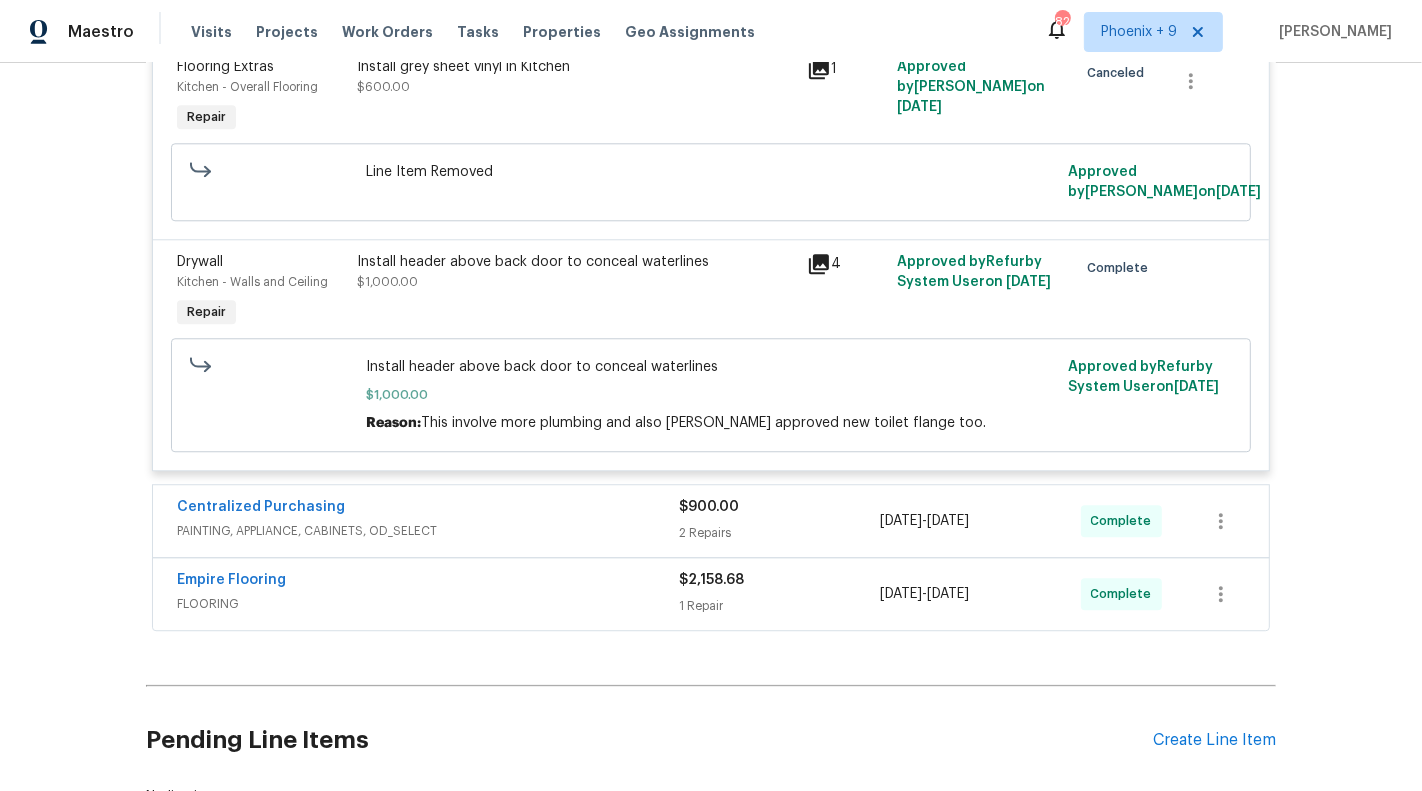 click on "PAINTING, APPLIANCE, CABINETS, OD_SELECT" at bounding box center (428, 531) 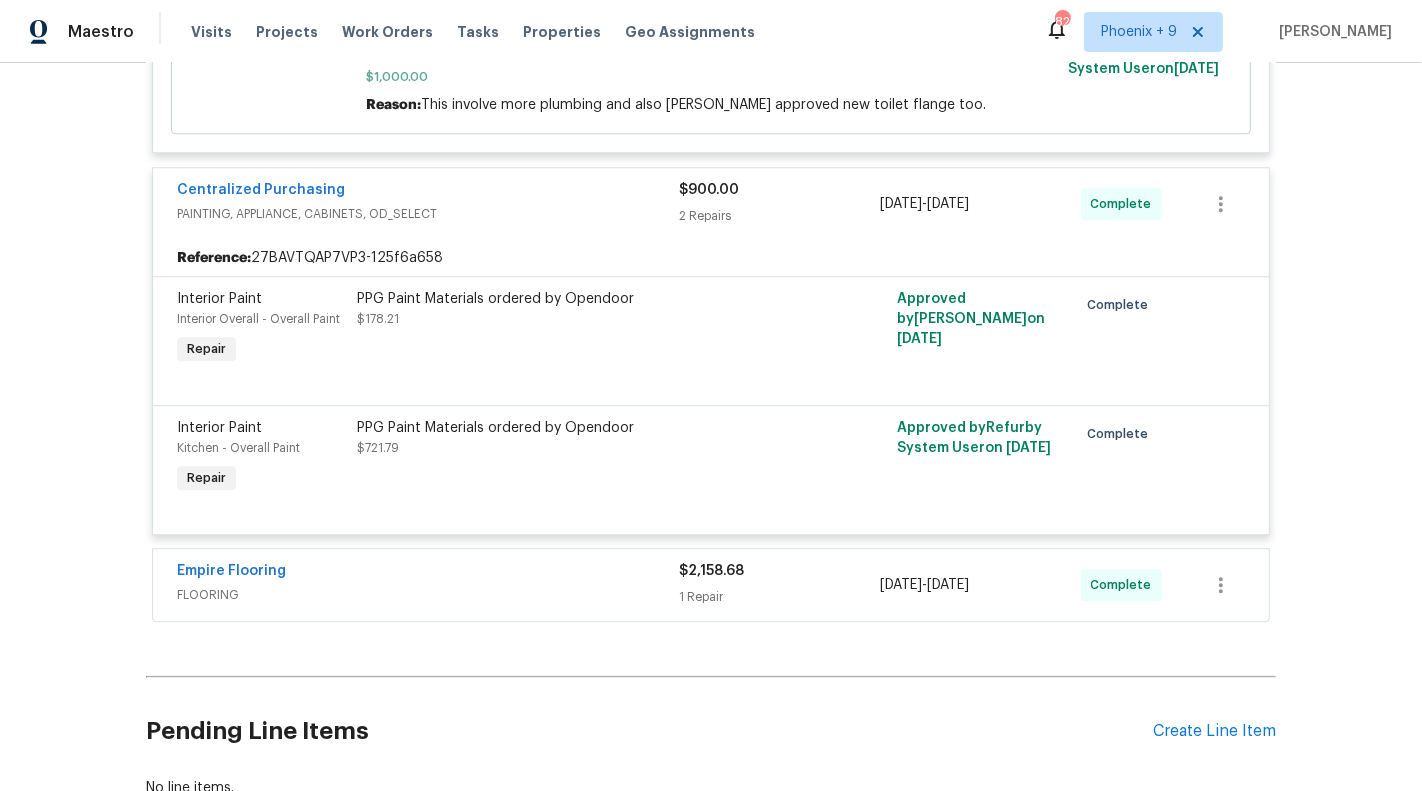 scroll, scrollTop: 4811, scrollLeft: 0, axis: vertical 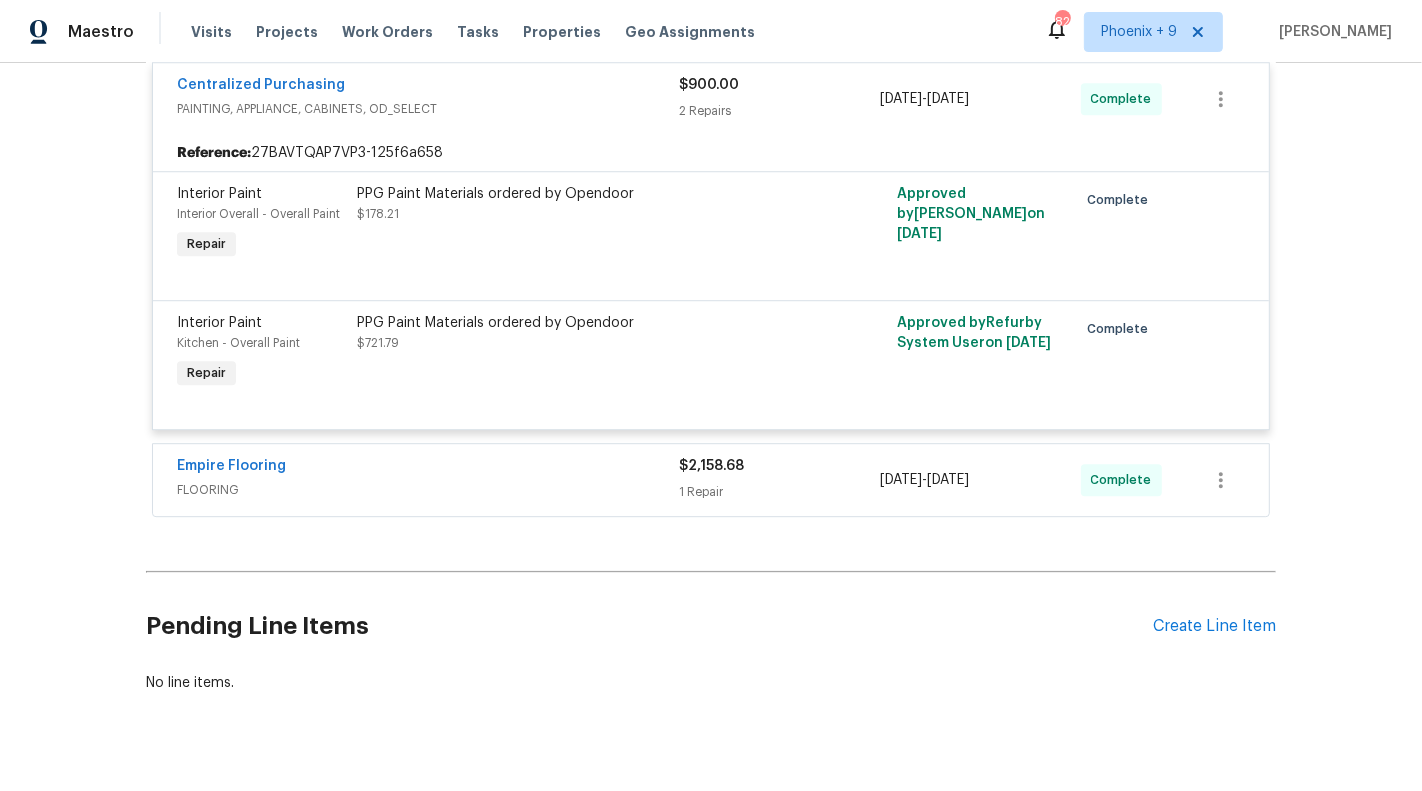 click on "FLOORING" at bounding box center [428, 490] 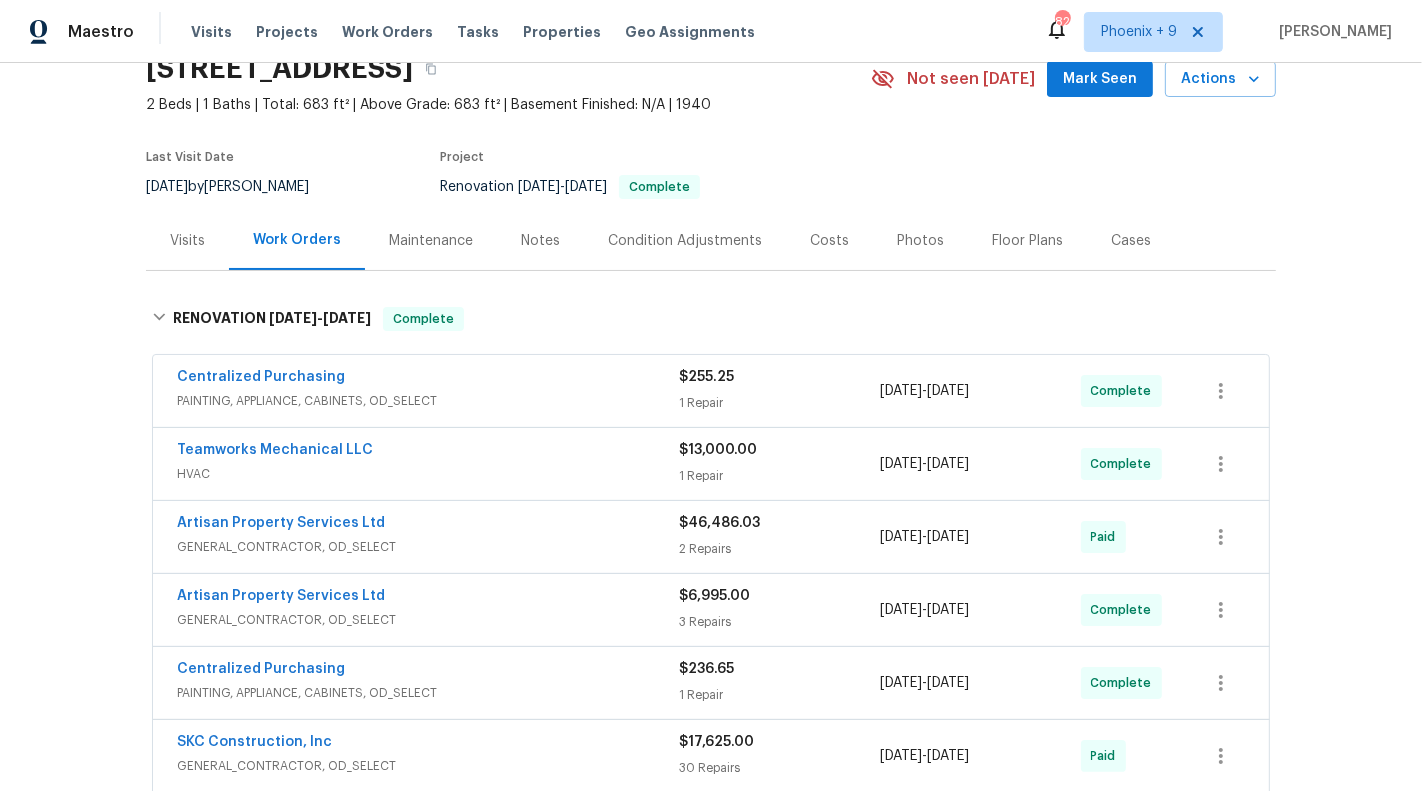 scroll, scrollTop: 104, scrollLeft: 0, axis: vertical 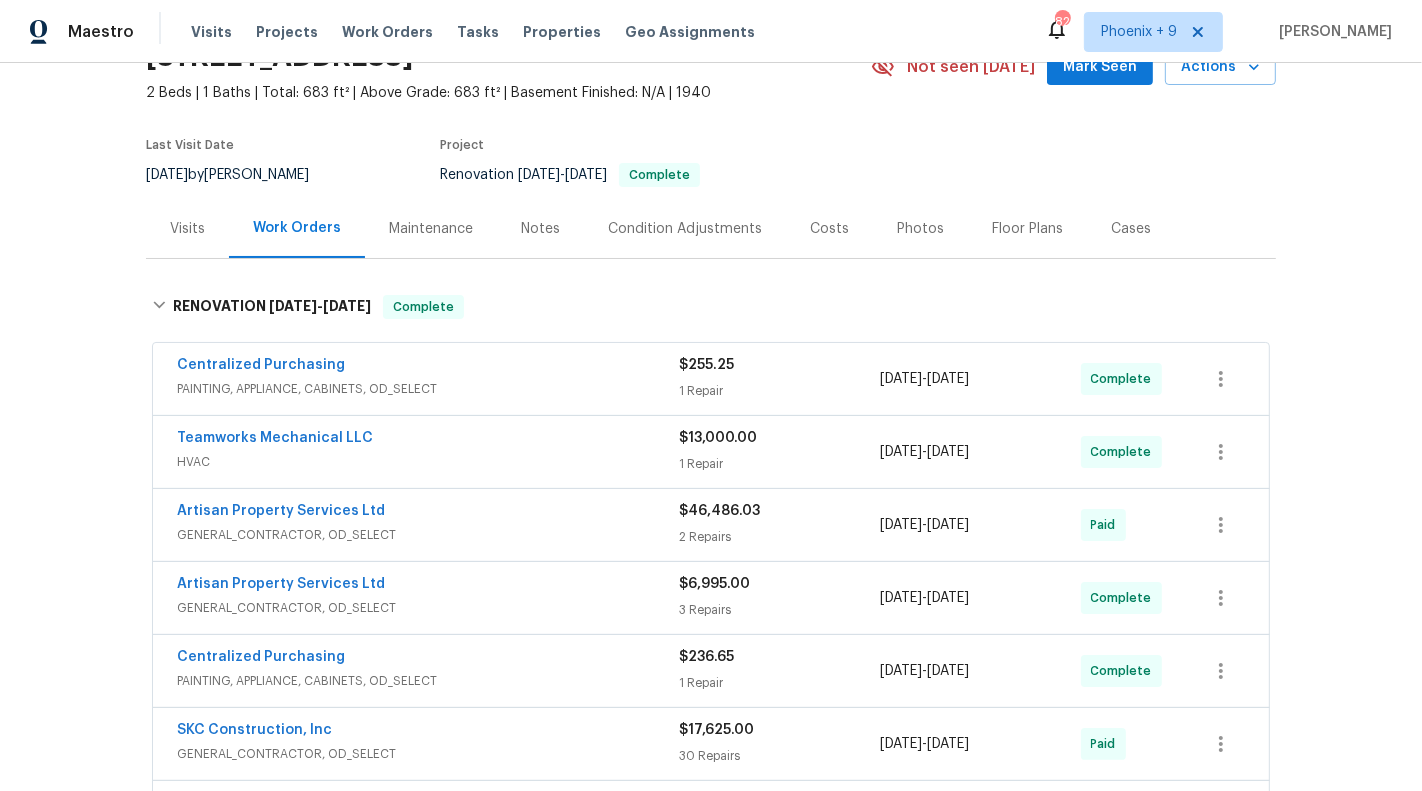 click on "HVAC" at bounding box center [428, 462] 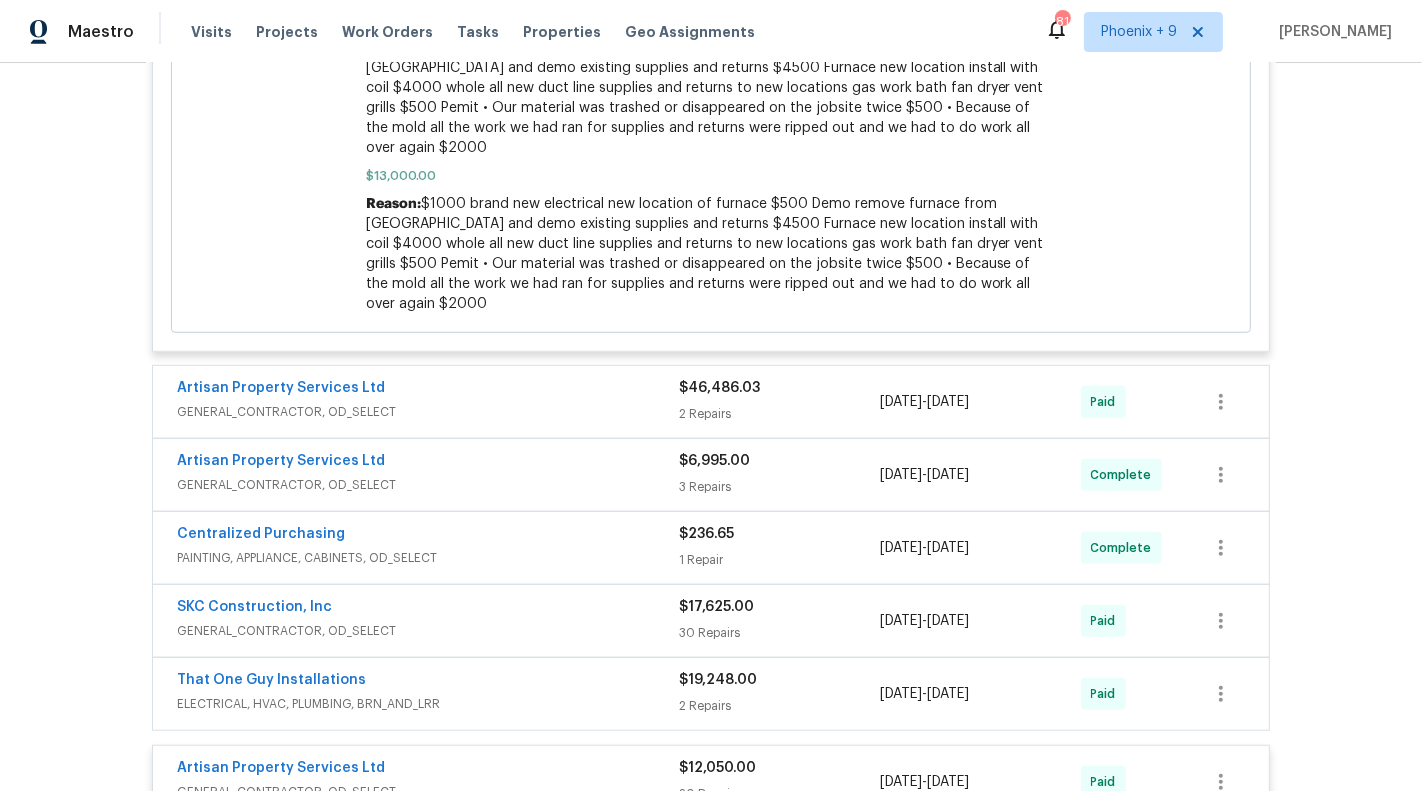 scroll, scrollTop: 1178, scrollLeft: 0, axis: vertical 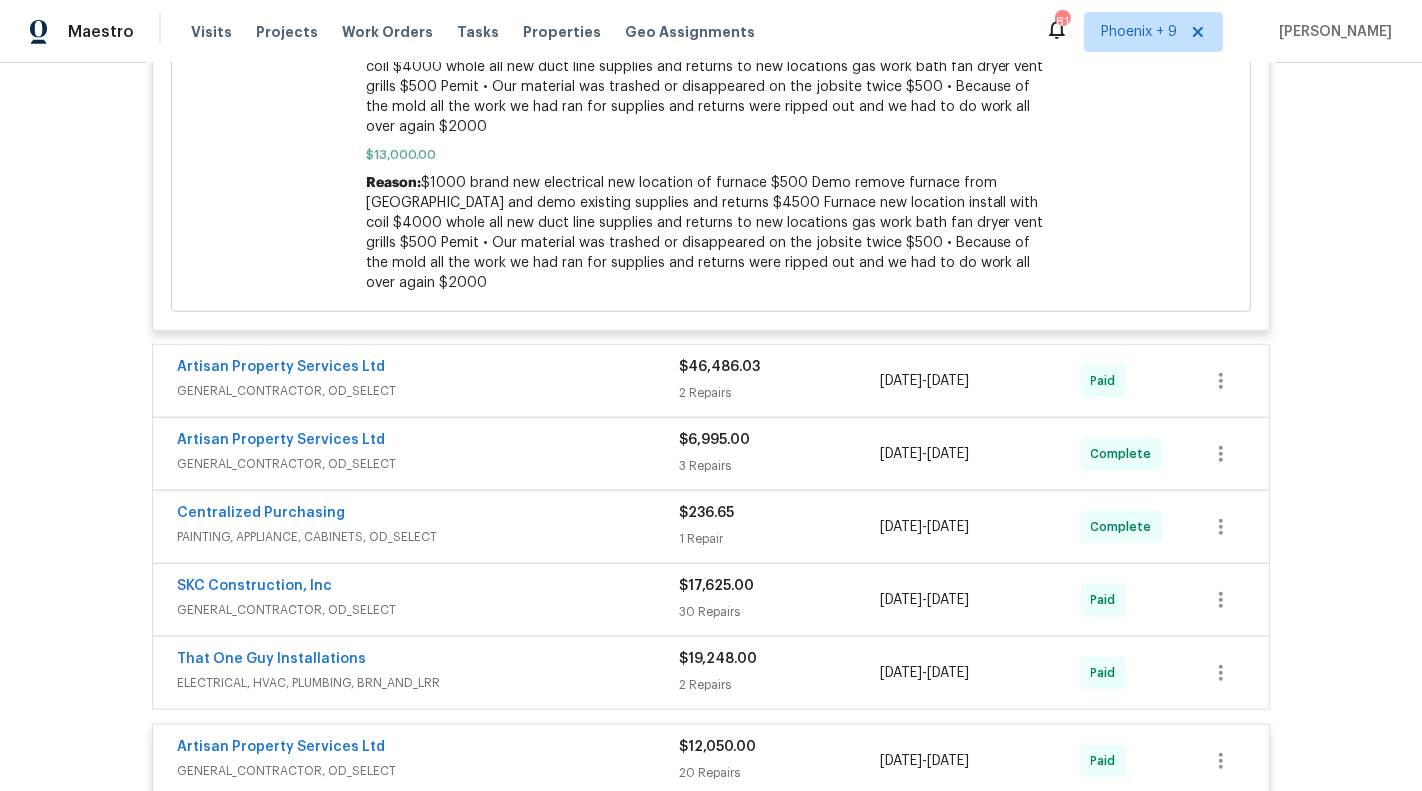 click on "GENERAL_CONTRACTOR, OD_SELECT" at bounding box center [428, 391] 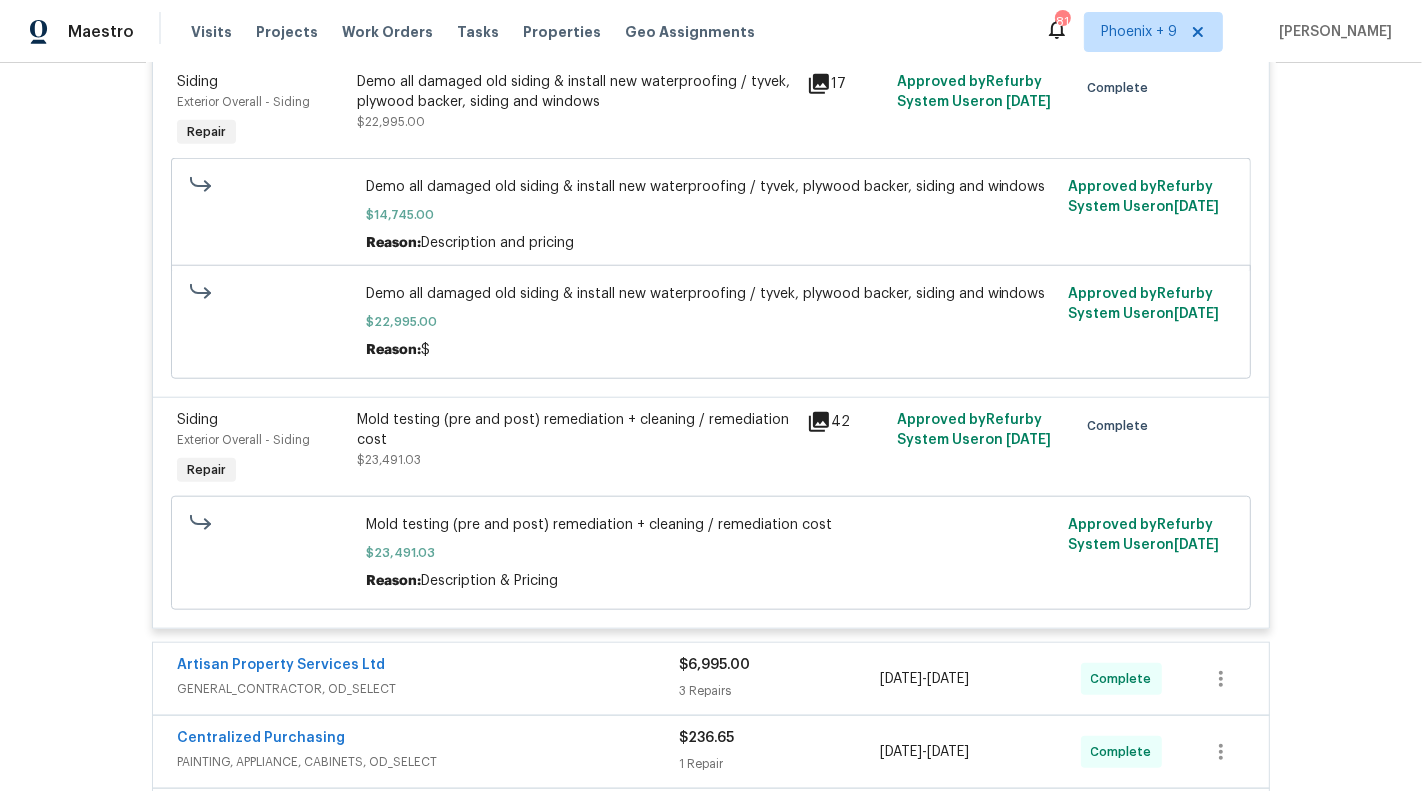 scroll, scrollTop: 1575, scrollLeft: 0, axis: vertical 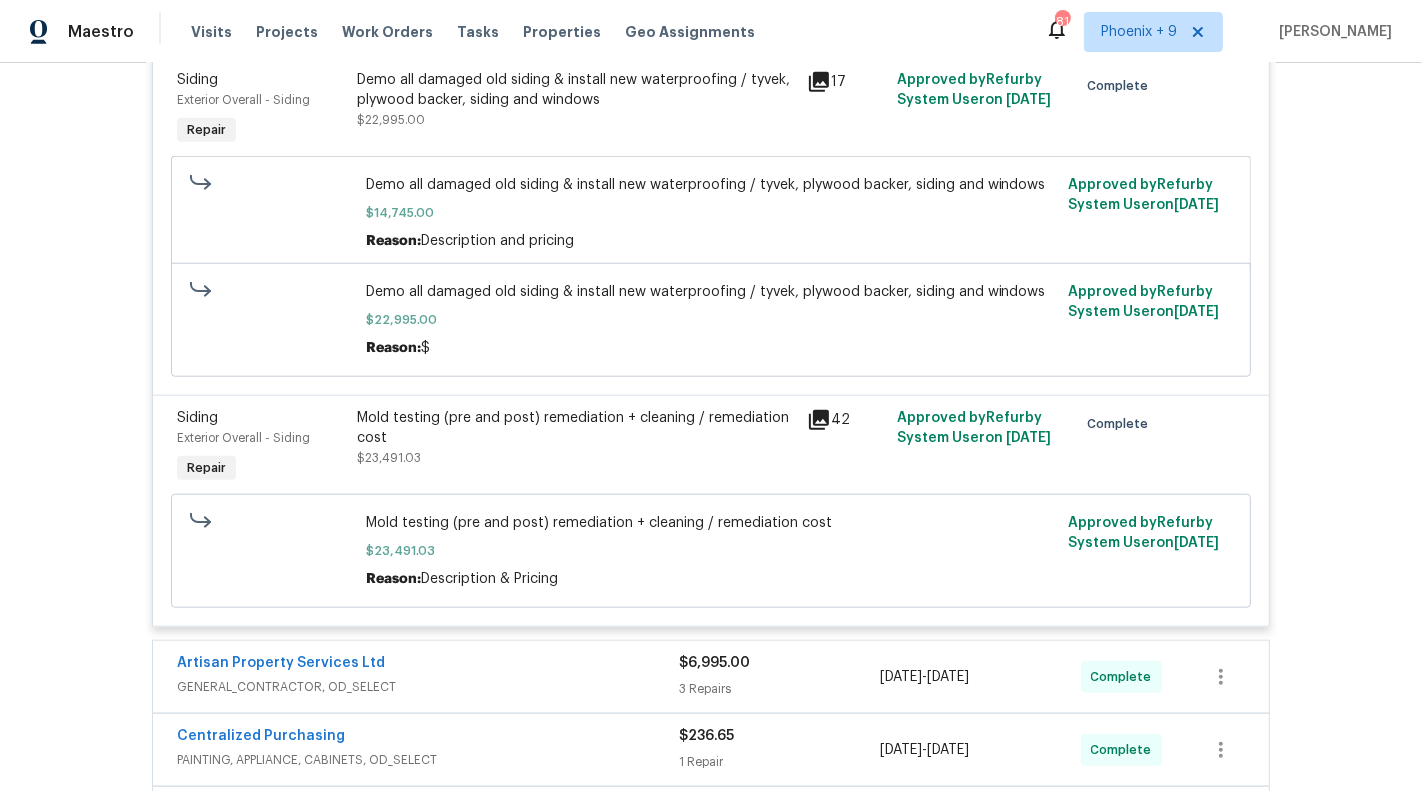 click on "$6,995.00 3 Repairs" at bounding box center (779, 677) 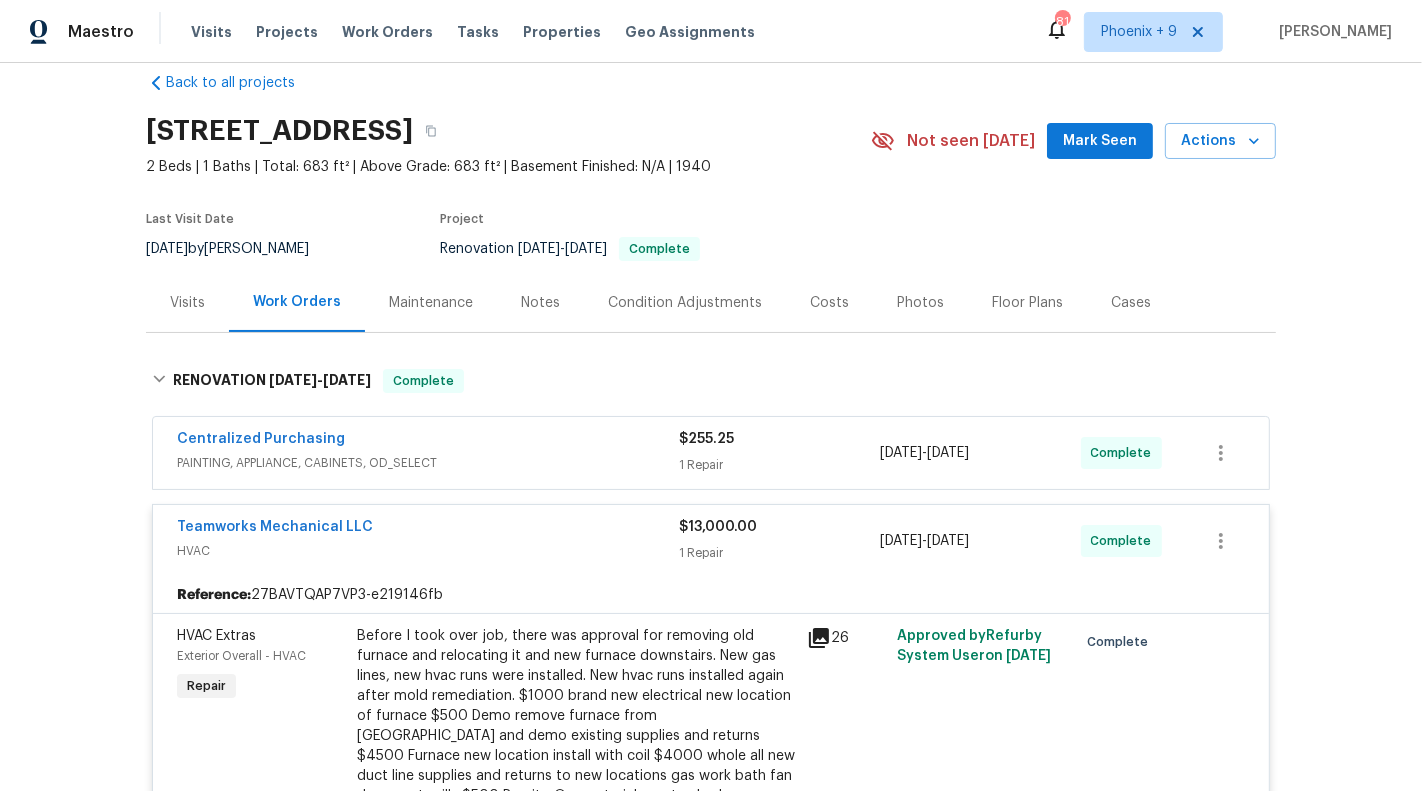 scroll, scrollTop: 60, scrollLeft: 0, axis: vertical 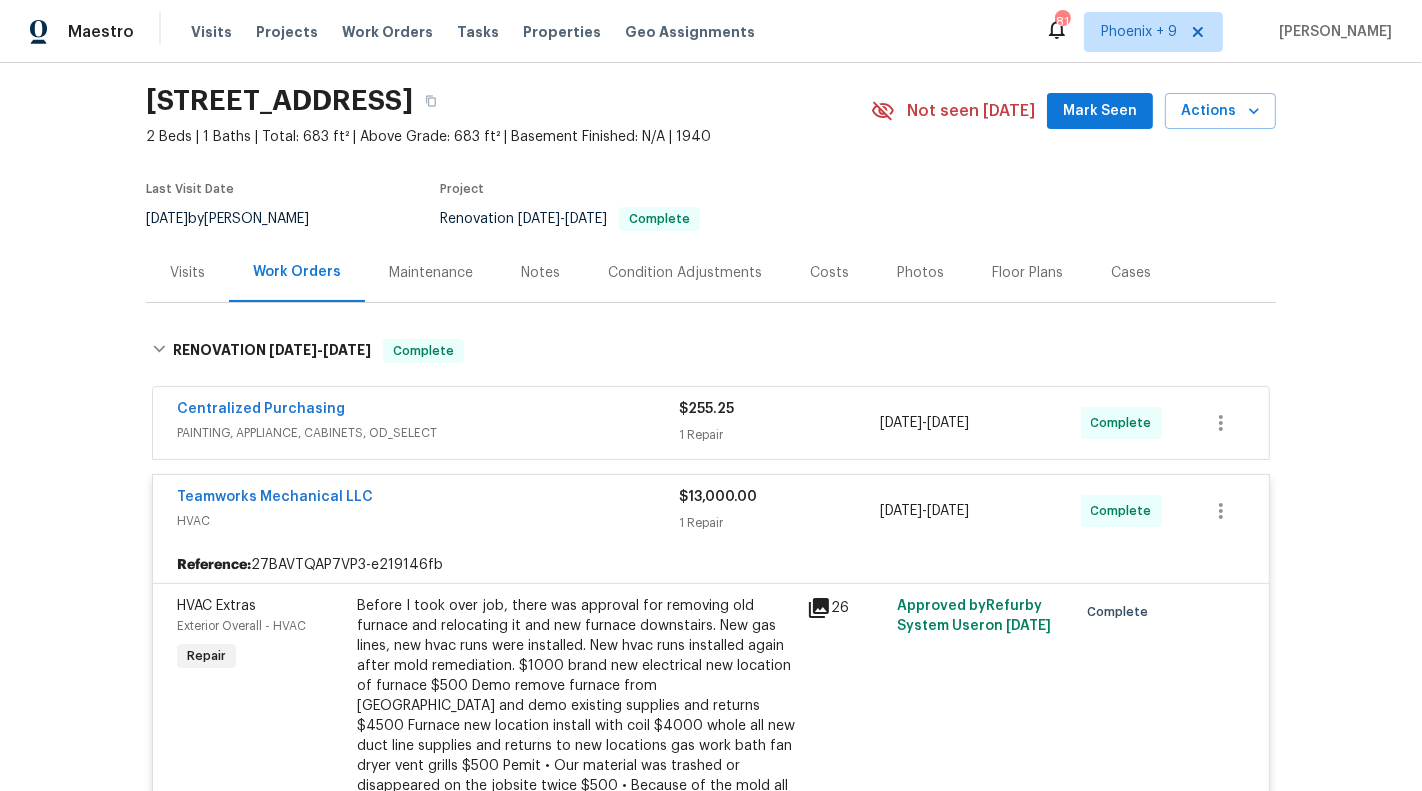 click on "Notes" at bounding box center [540, 272] 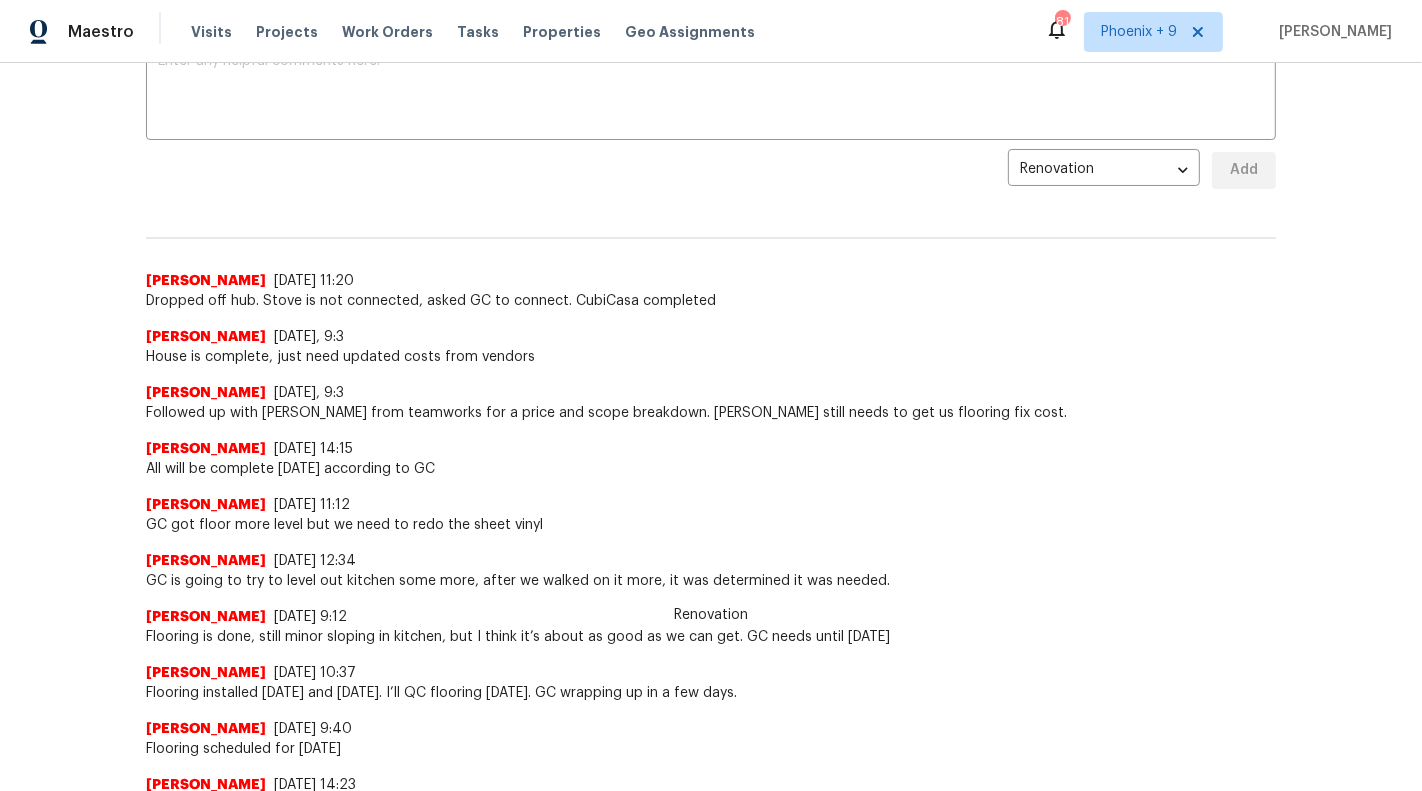 scroll, scrollTop: 0, scrollLeft: 0, axis: both 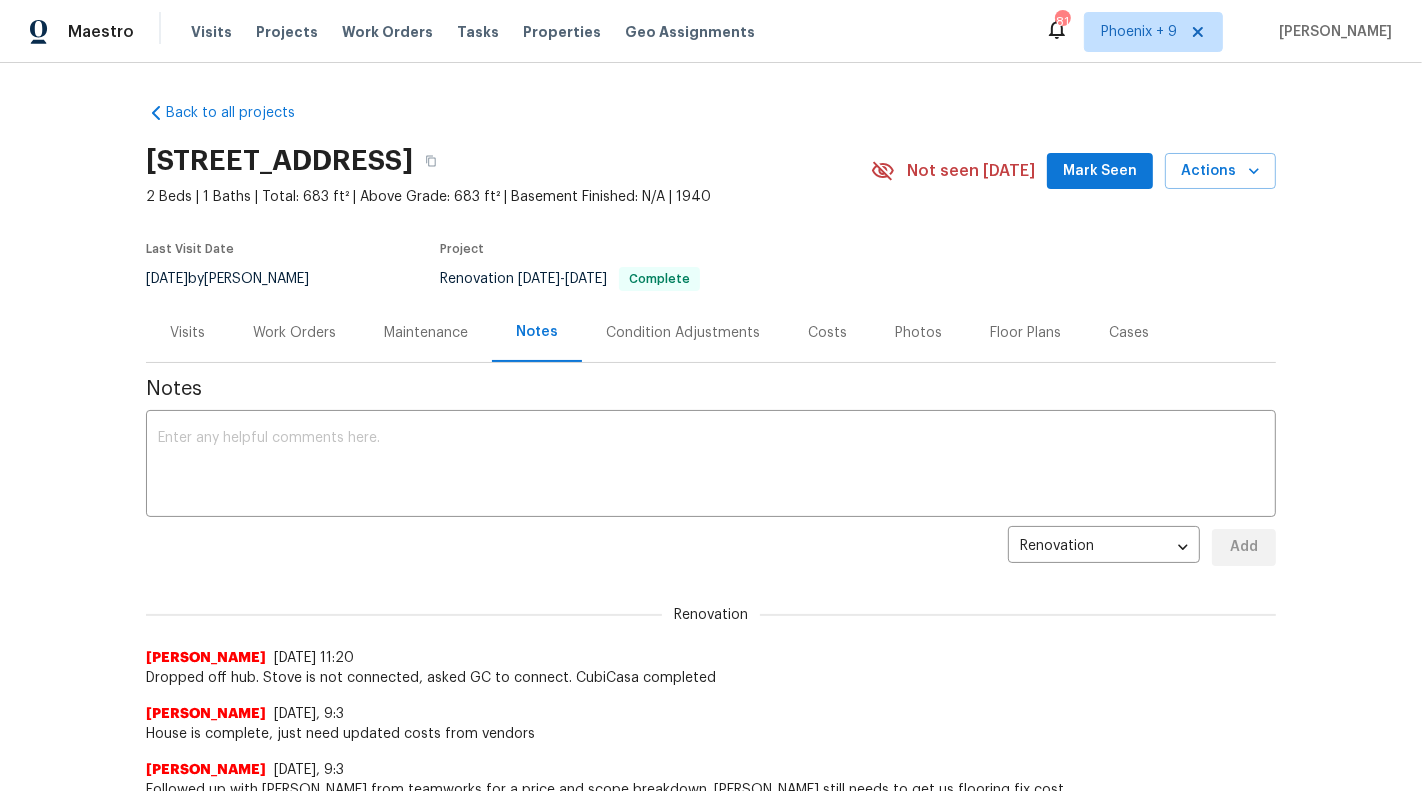 click on "Work Orders" at bounding box center (294, 333) 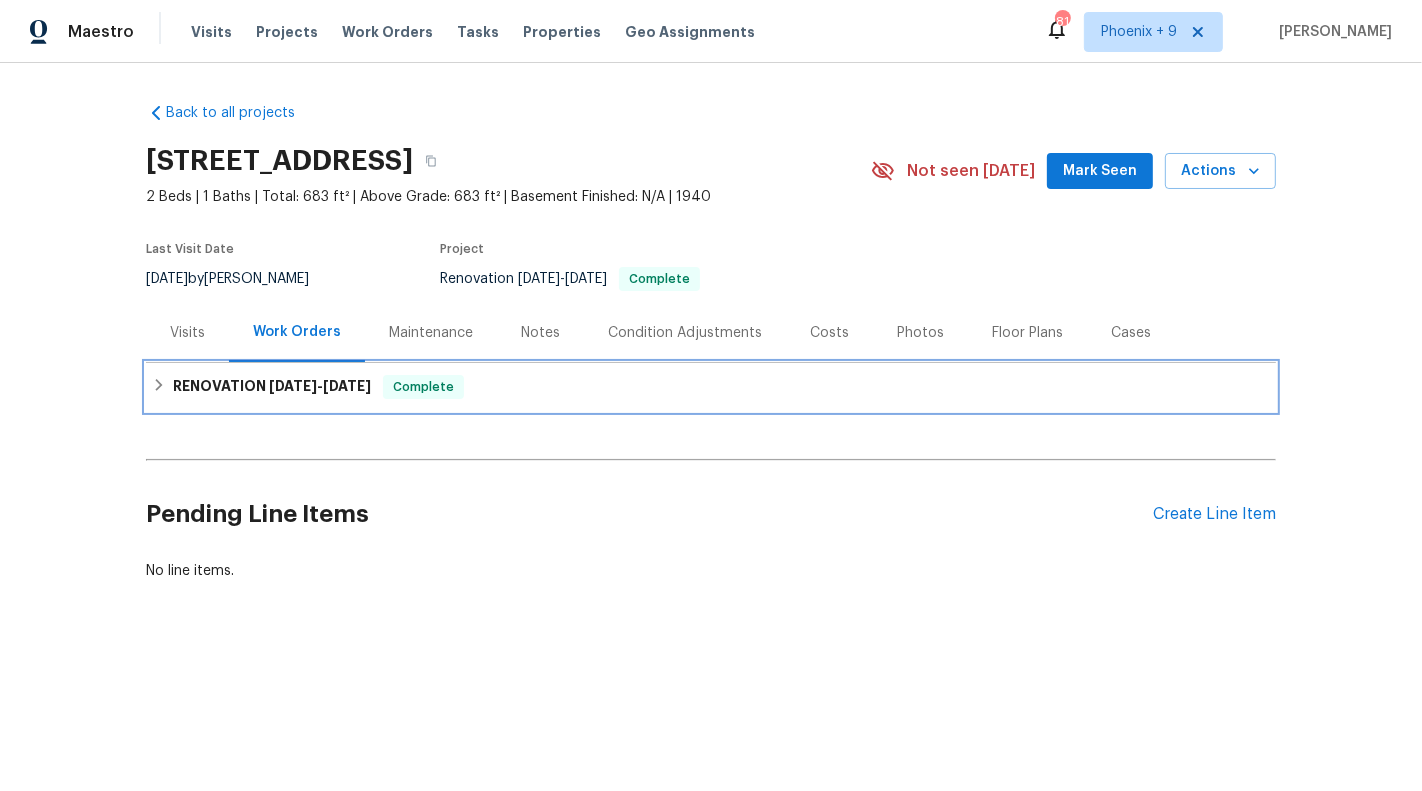 click on "[DATE]" at bounding box center [293, 386] 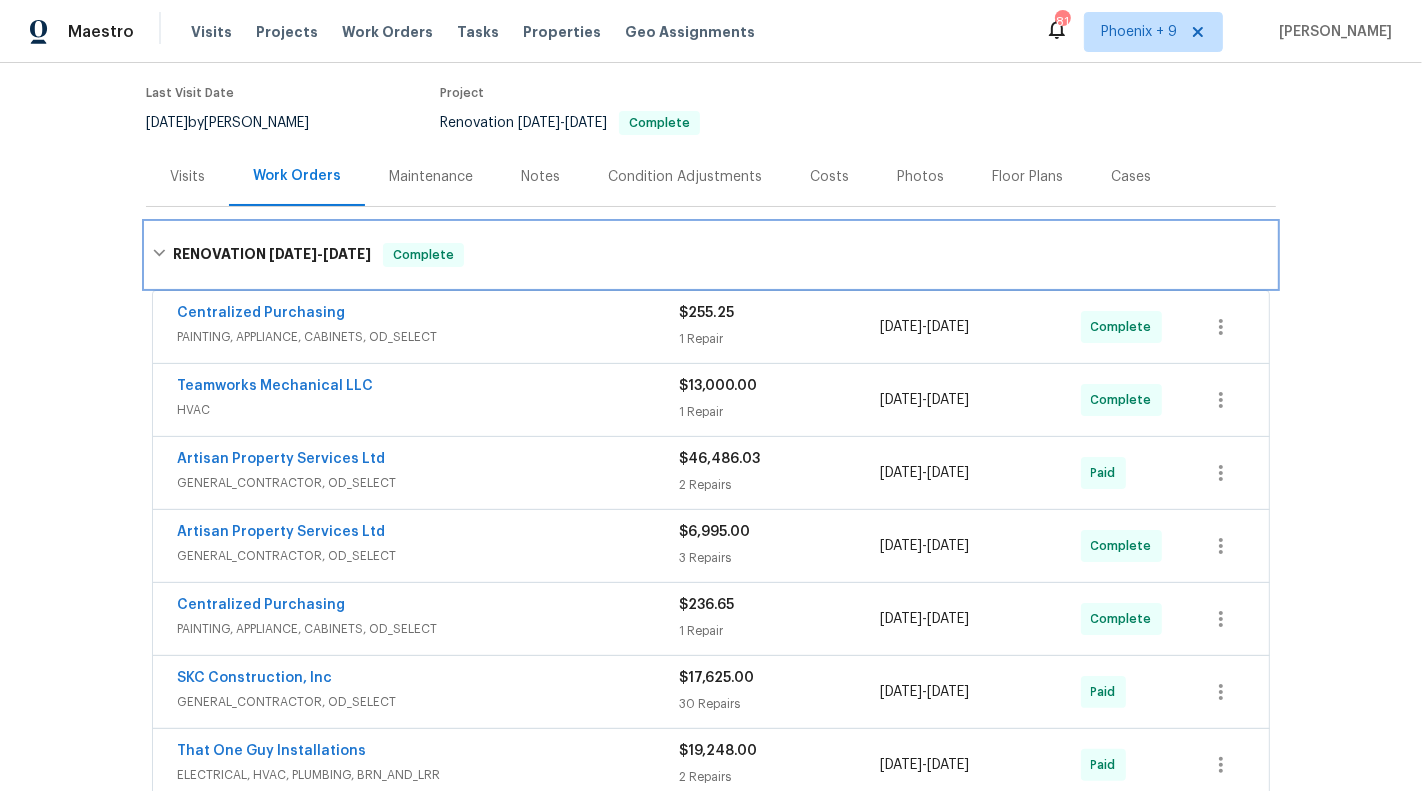 scroll, scrollTop: 0, scrollLeft: 0, axis: both 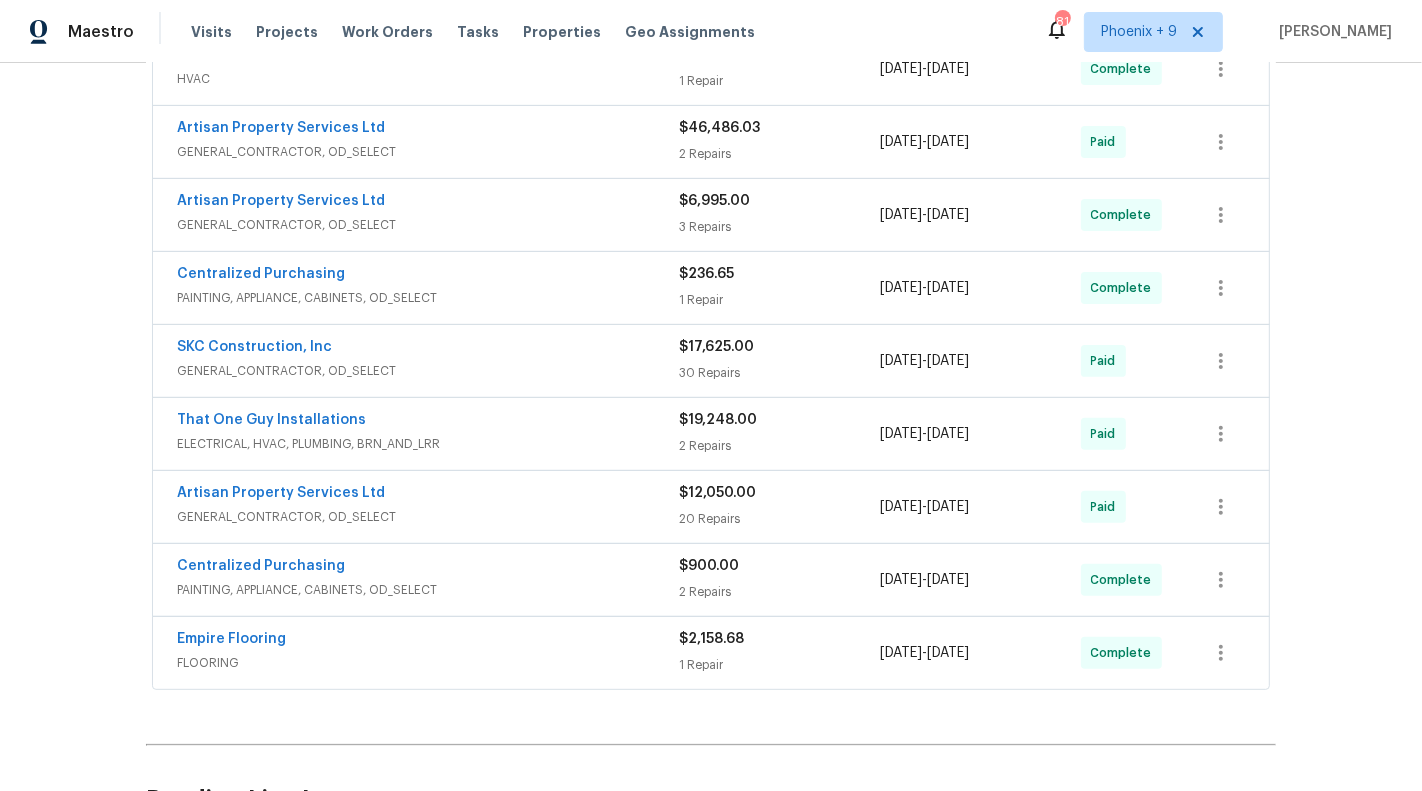 click on "That One Guy Installations" at bounding box center [428, 422] 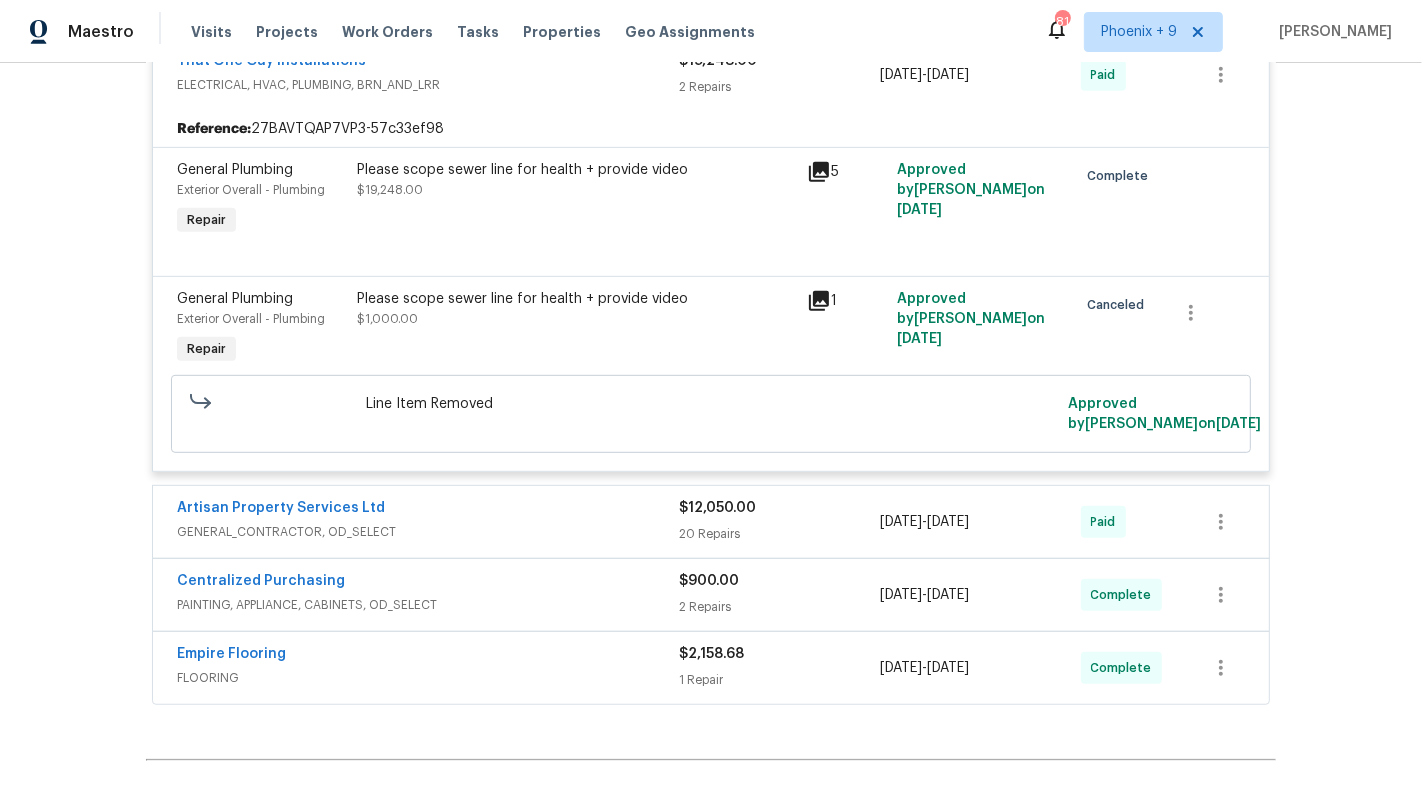 scroll, scrollTop: 863, scrollLeft: 0, axis: vertical 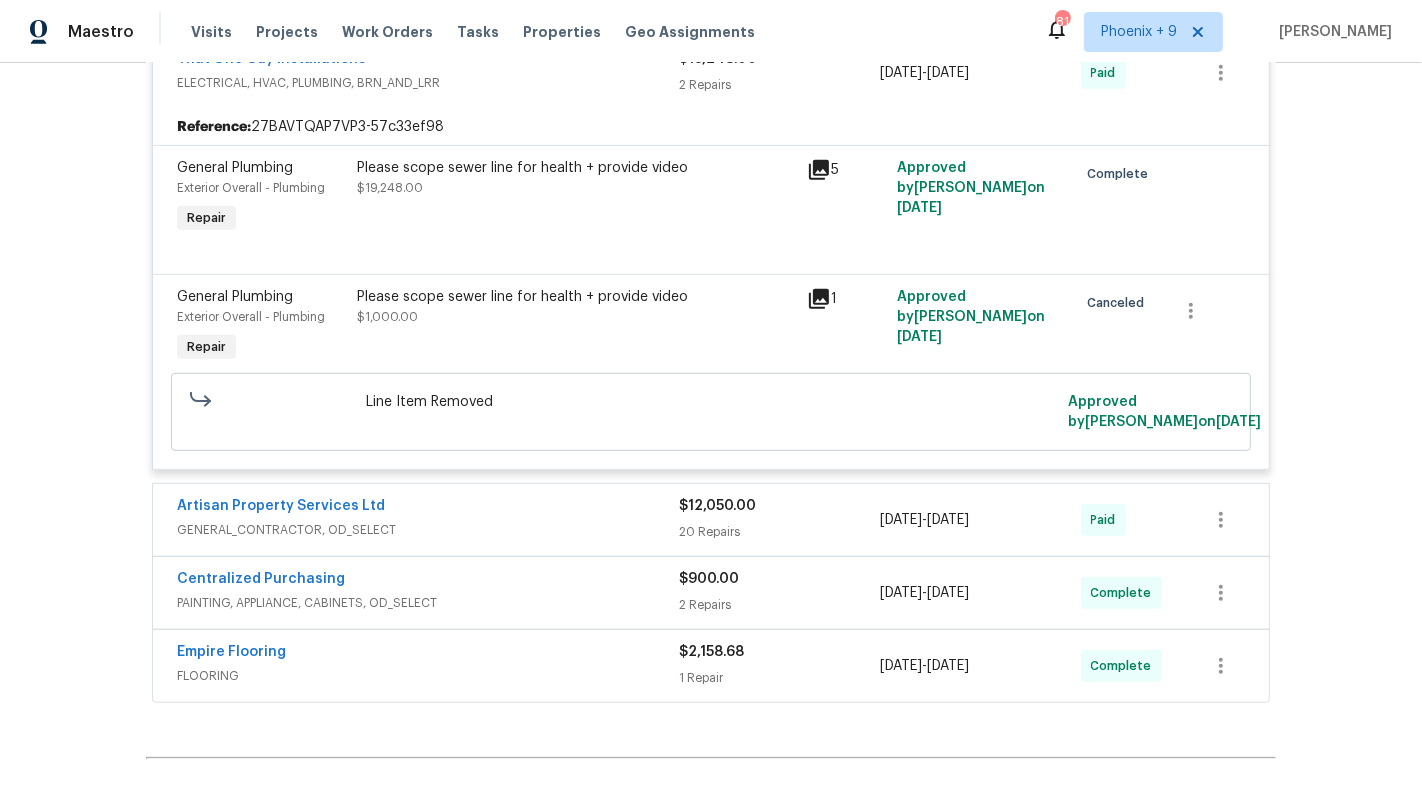 click on "Artisan Property Services Ltd" at bounding box center [428, 508] 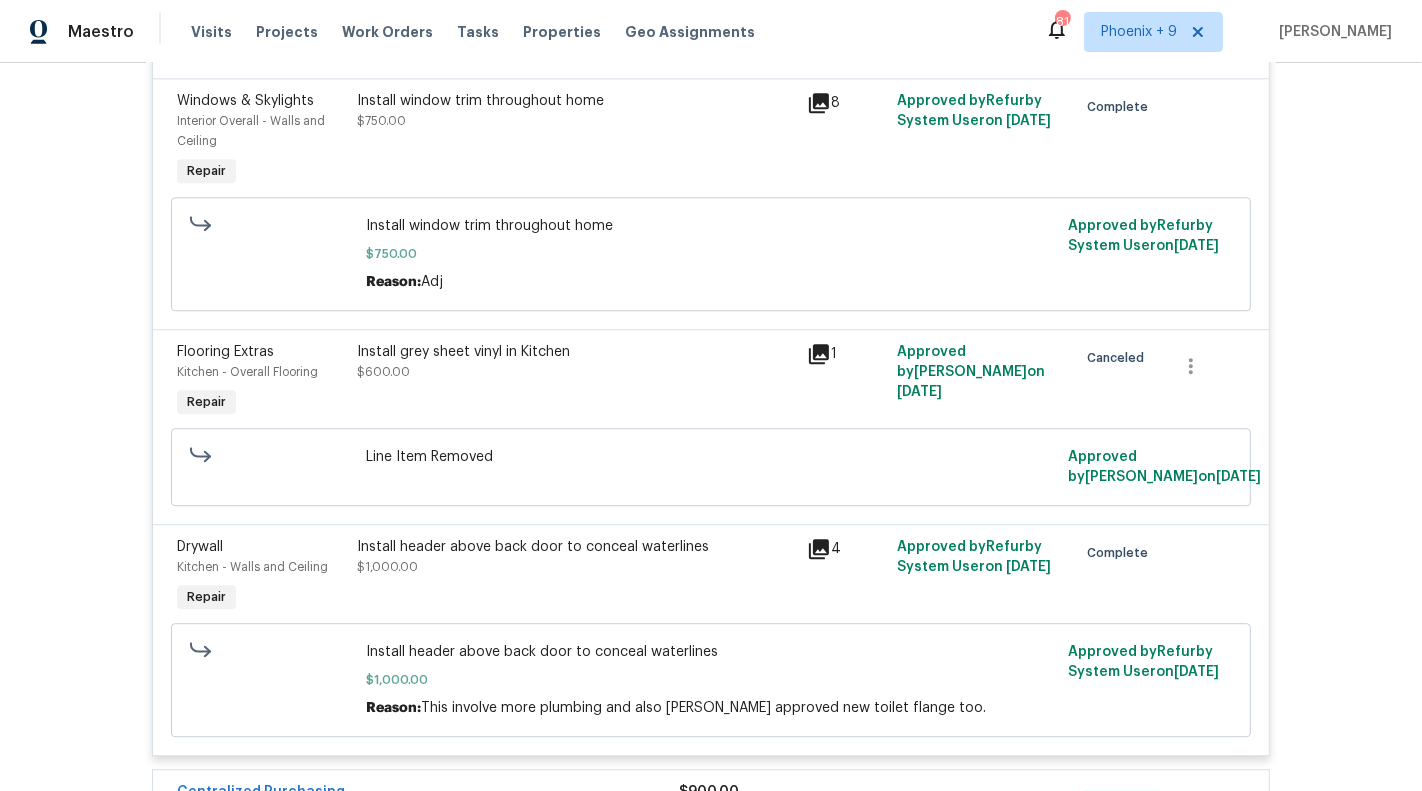 scroll, scrollTop: 4771, scrollLeft: 0, axis: vertical 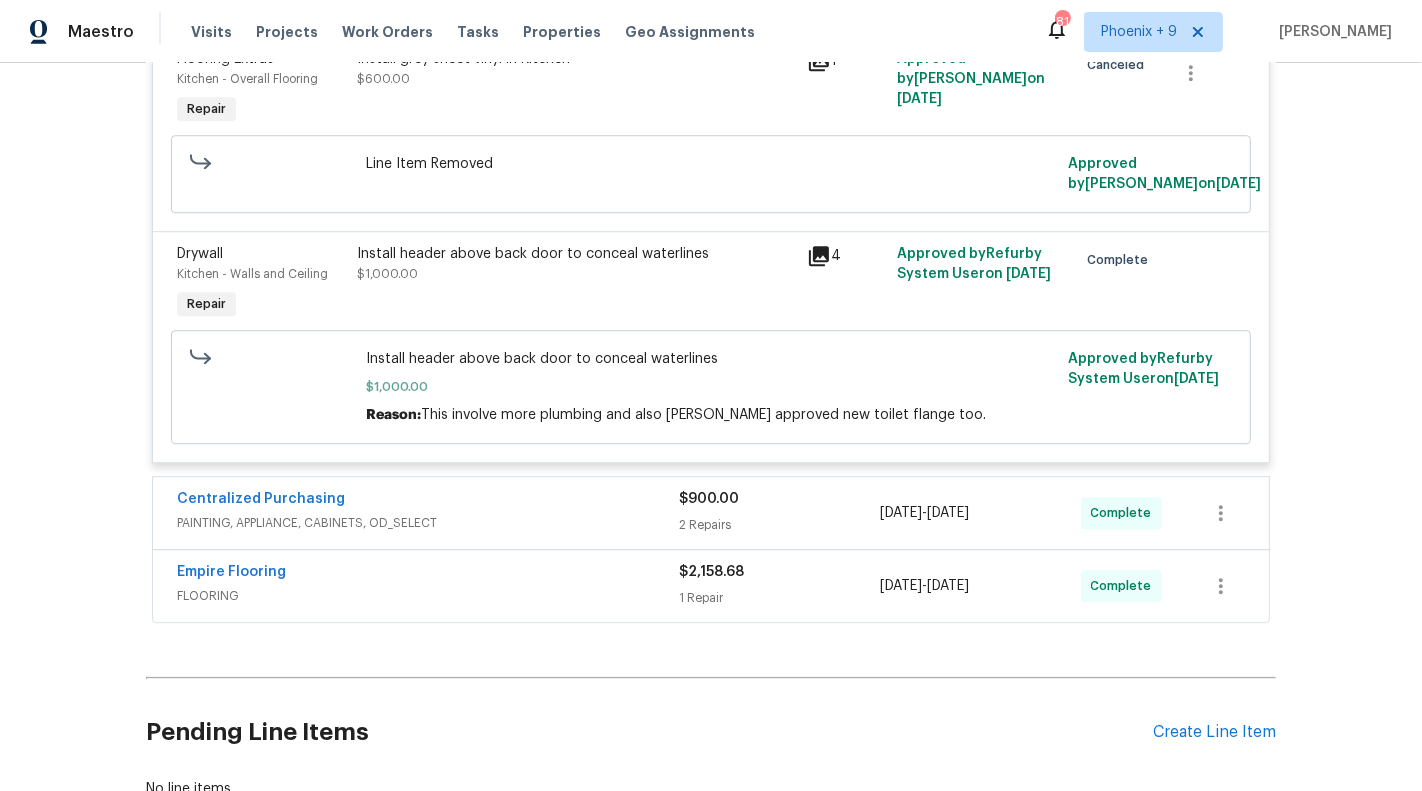 click on "PAINTING, APPLIANCE, CABINETS, OD_SELECT" at bounding box center [428, 523] 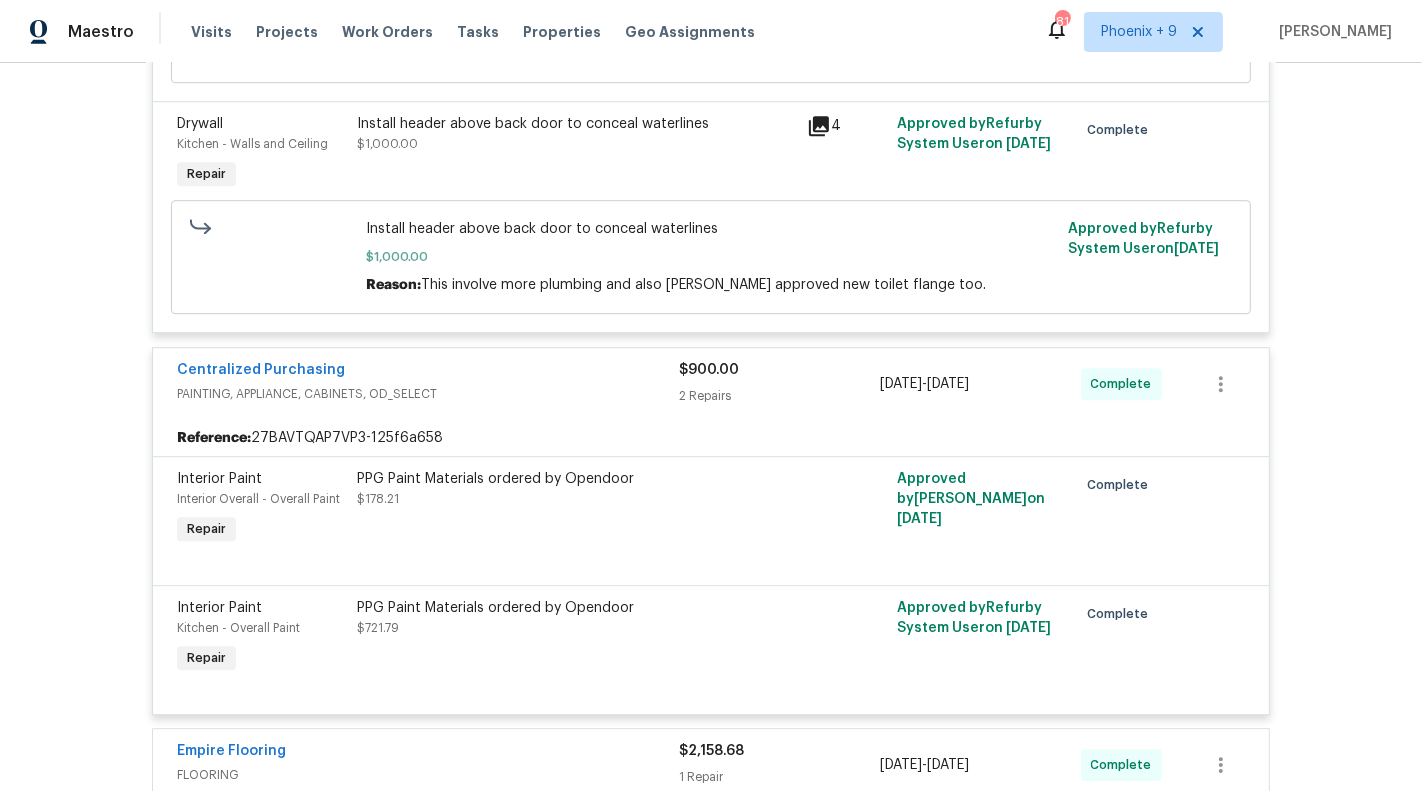 scroll, scrollTop: 5130, scrollLeft: 0, axis: vertical 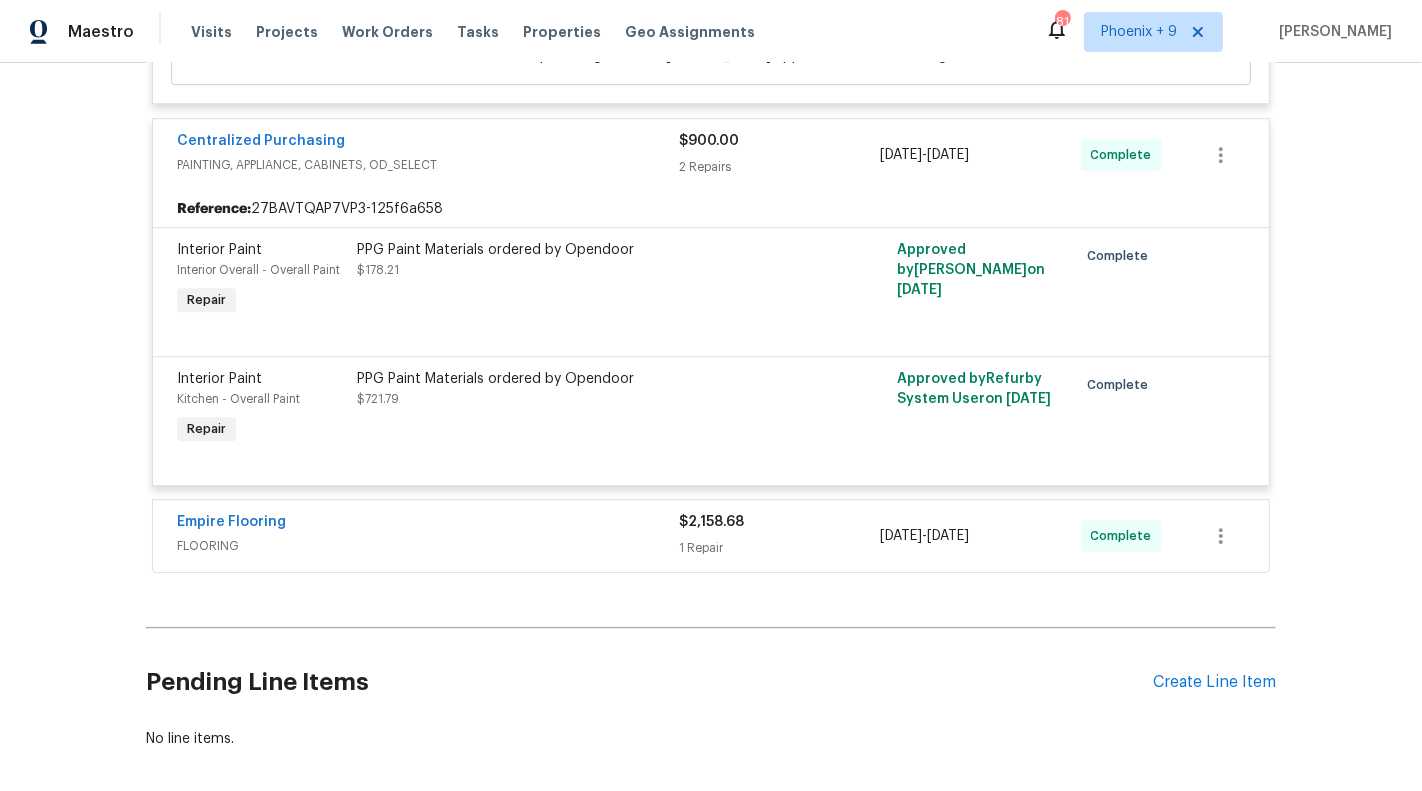 click on "Empire Flooring" at bounding box center (428, 524) 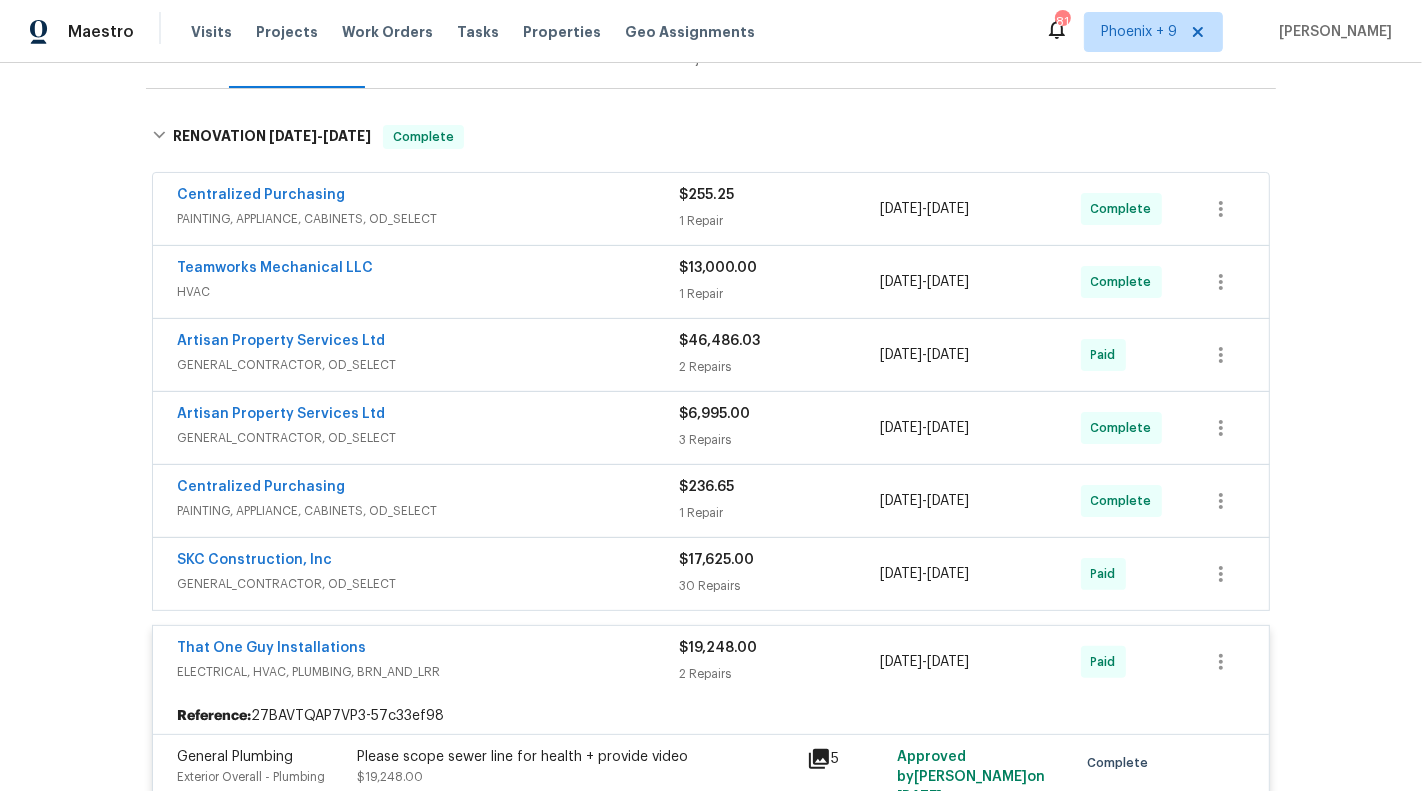 scroll, scrollTop: 280, scrollLeft: 0, axis: vertical 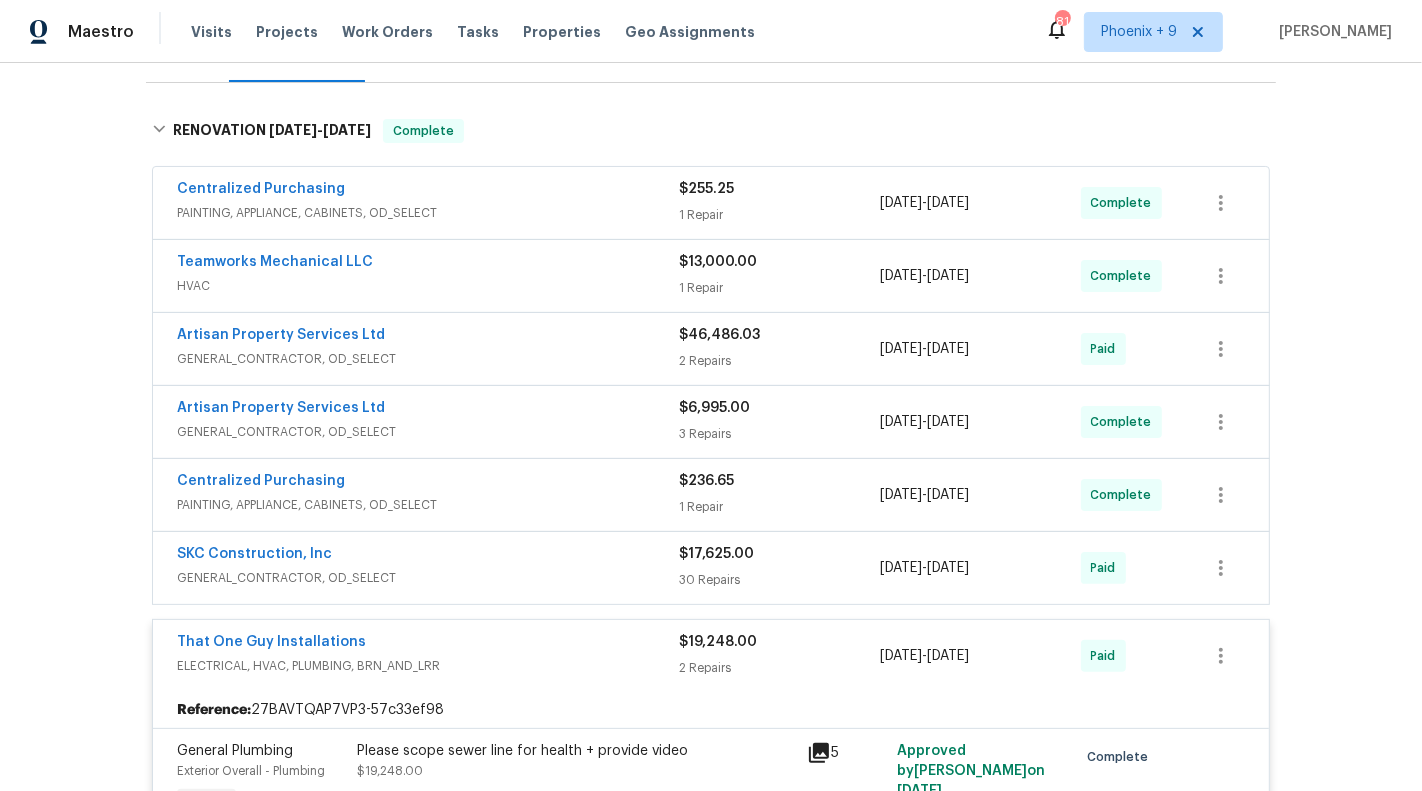 click on "GENERAL_CONTRACTOR, OD_SELECT" at bounding box center [428, 432] 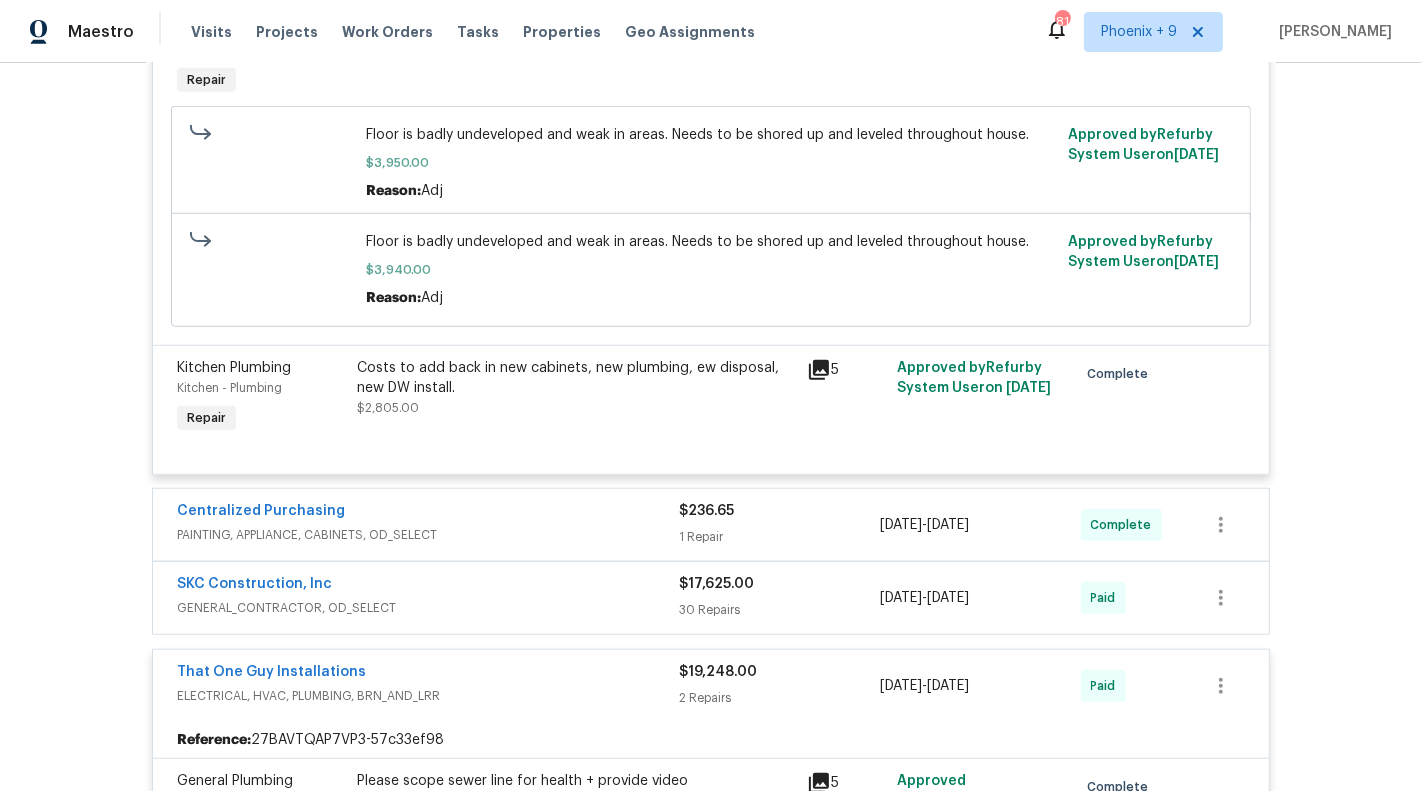 scroll, scrollTop: 1341, scrollLeft: 0, axis: vertical 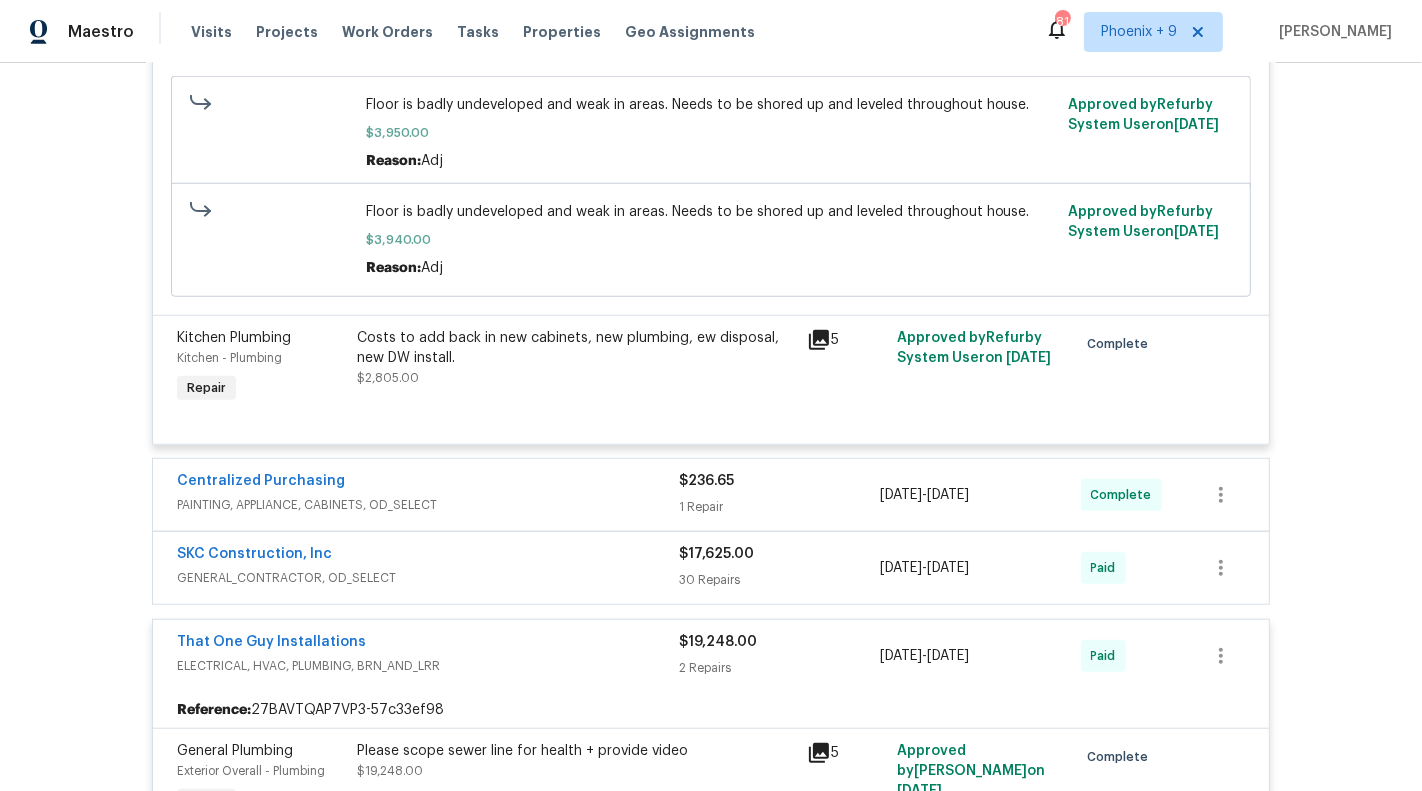 click on "Centralized Purchasing" at bounding box center (428, 483) 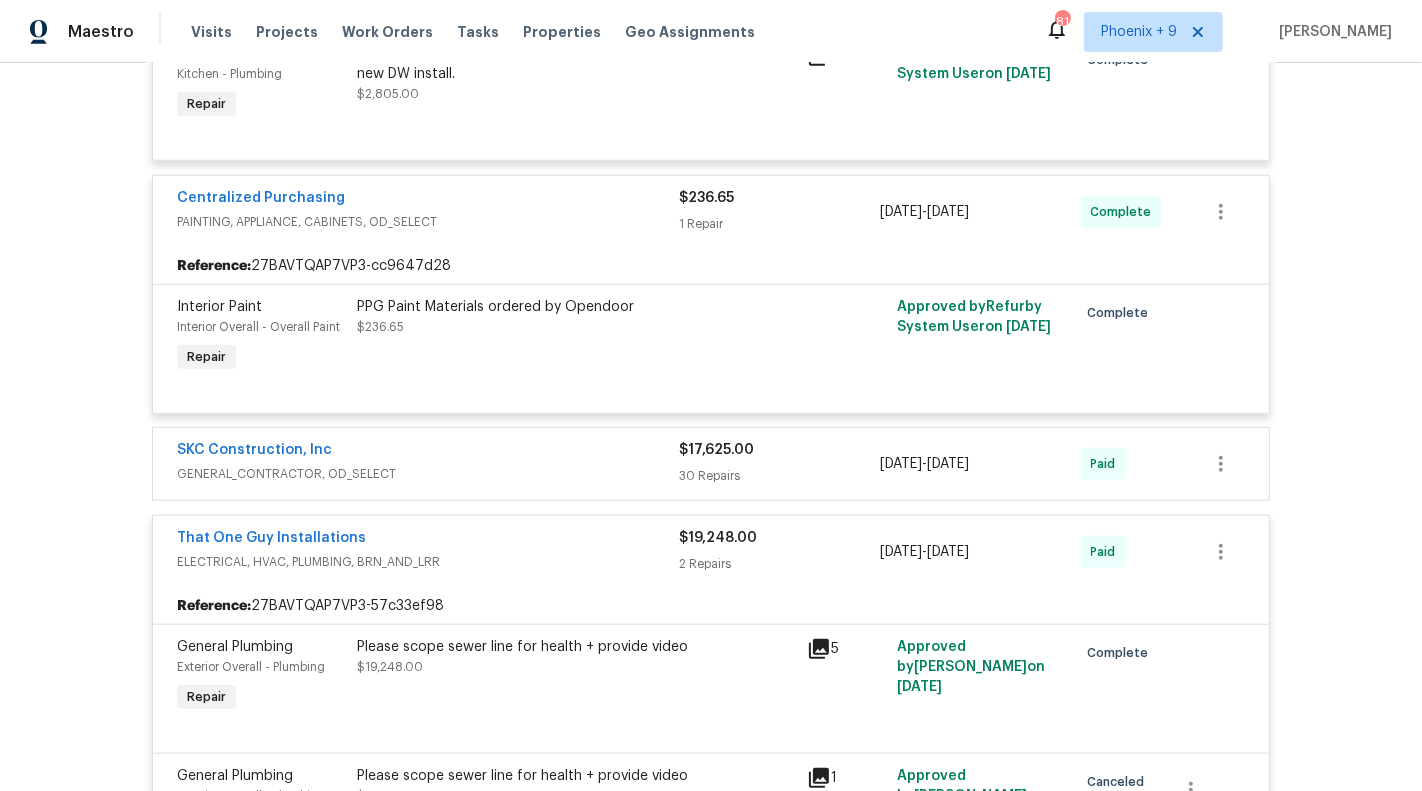 scroll, scrollTop: 1626, scrollLeft: 0, axis: vertical 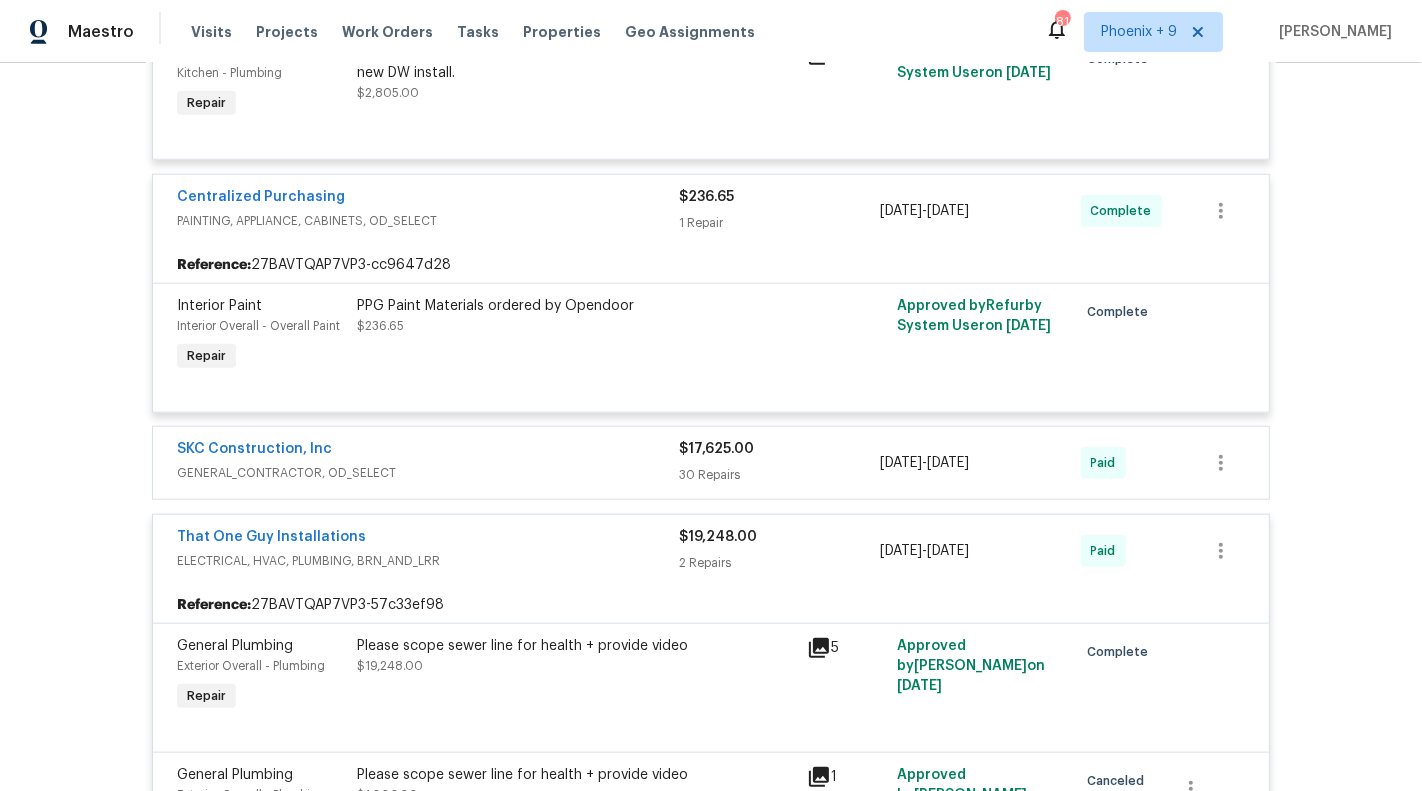 click on "GENERAL_CONTRACTOR, OD_SELECT" at bounding box center (428, 473) 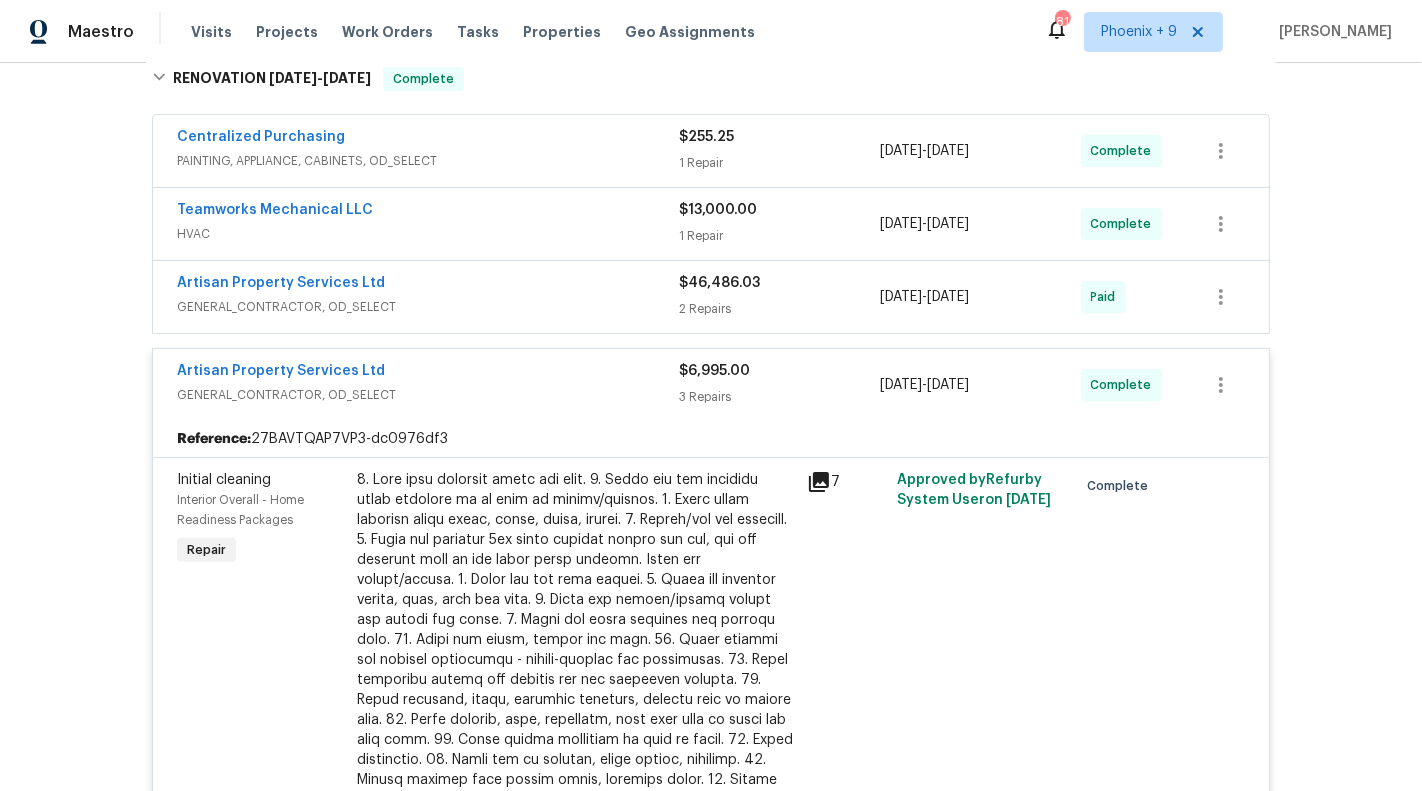 scroll, scrollTop: 171, scrollLeft: 0, axis: vertical 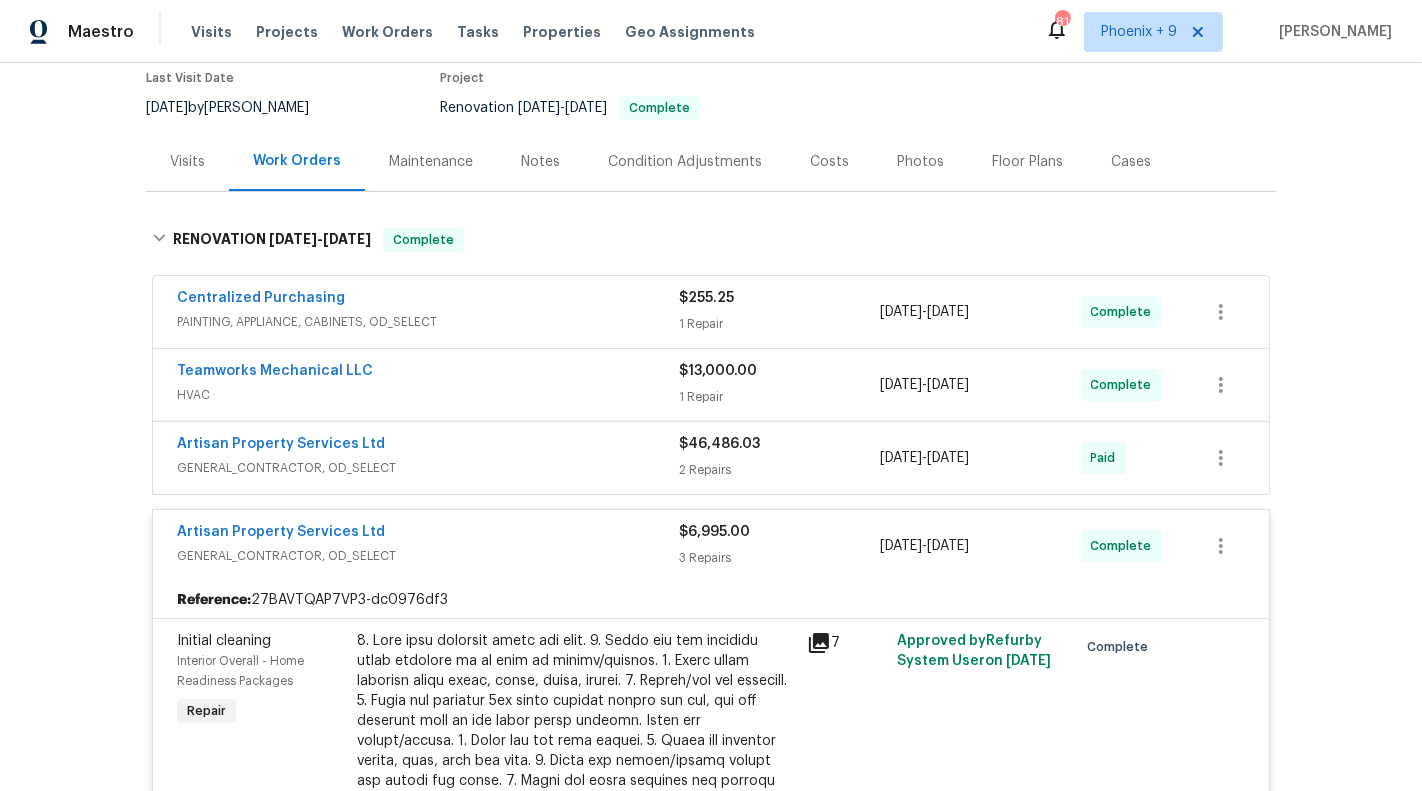 click on "GENERAL_CONTRACTOR, OD_SELECT" at bounding box center [428, 468] 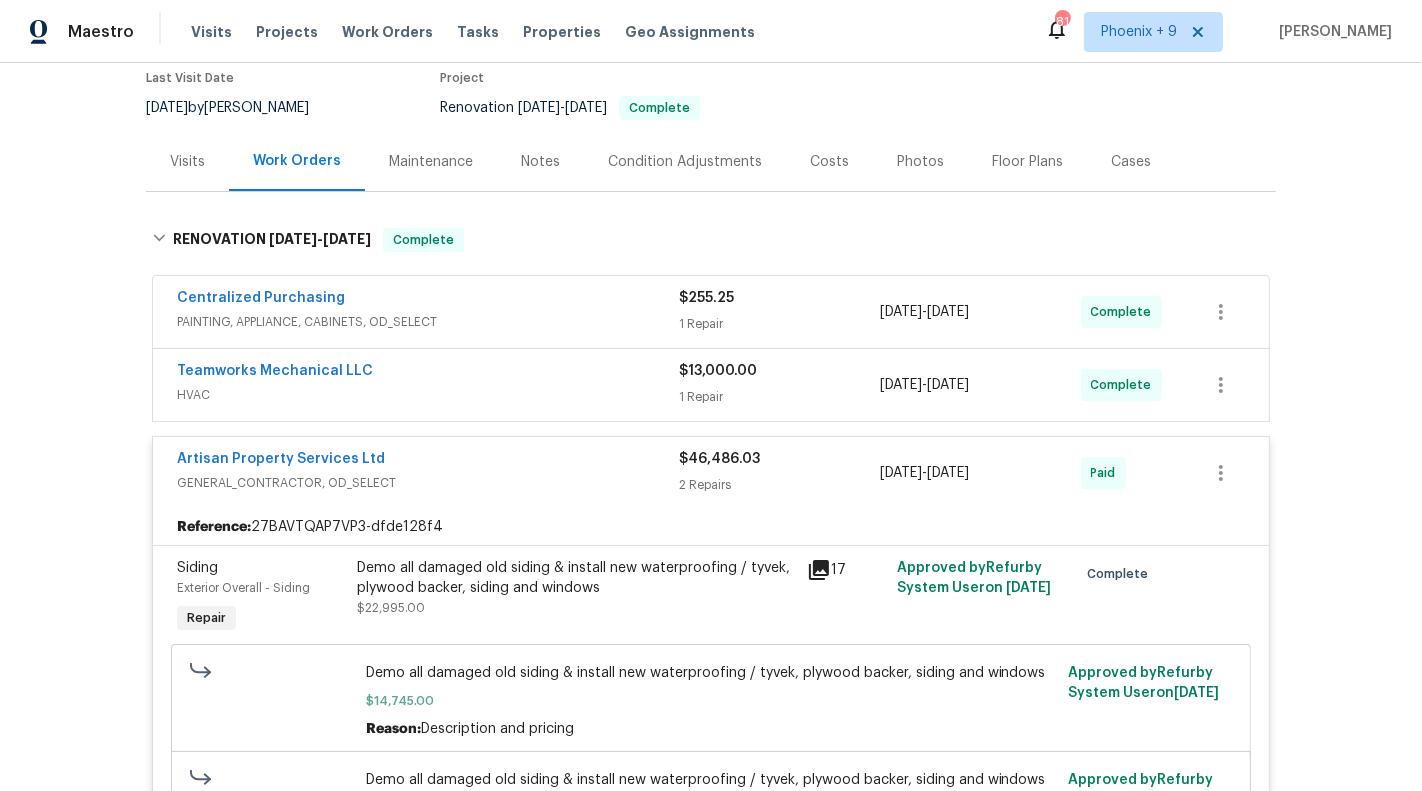 click on "HVAC" at bounding box center [428, 395] 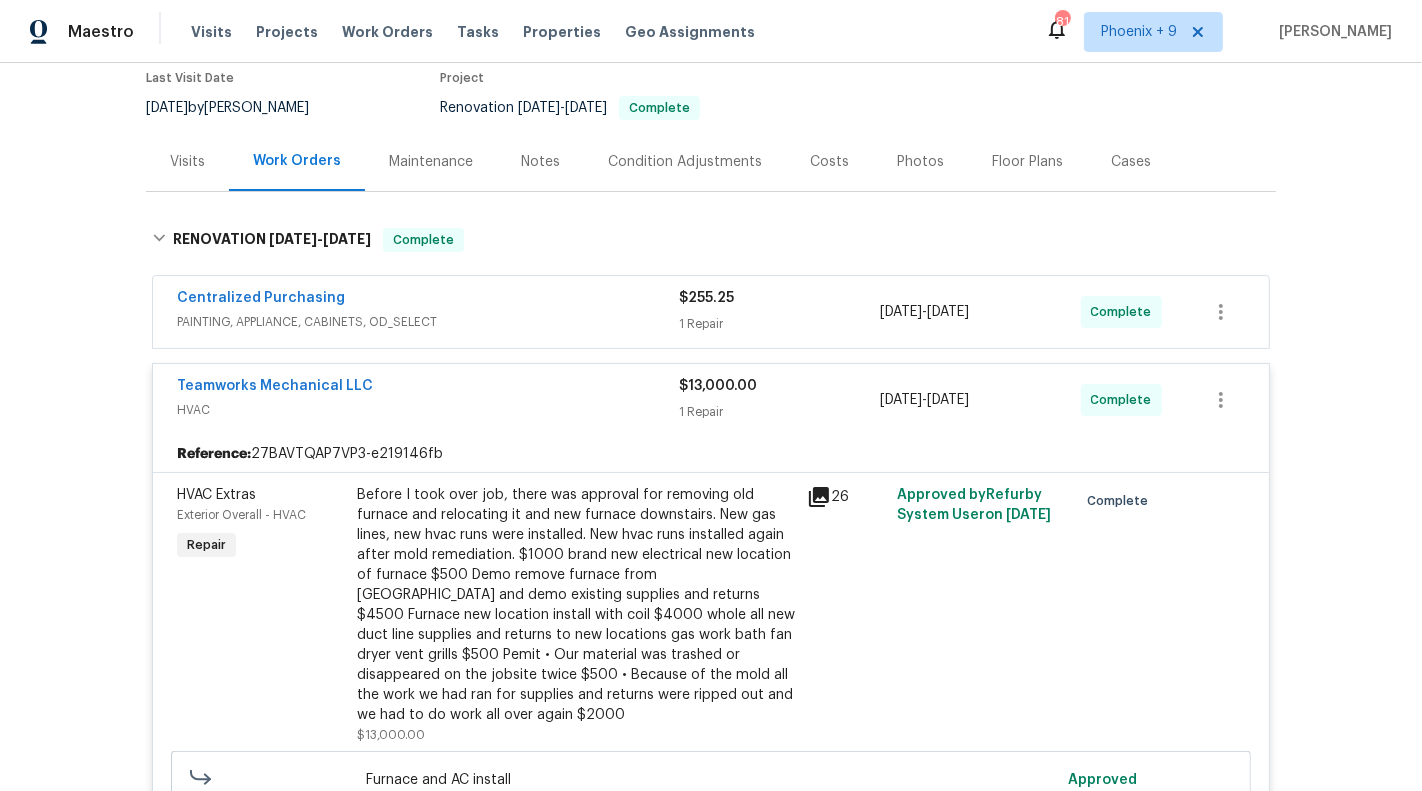 click on "PAINTING, APPLIANCE, CABINETS, OD_SELECT" at bounding box center [428, 322] 